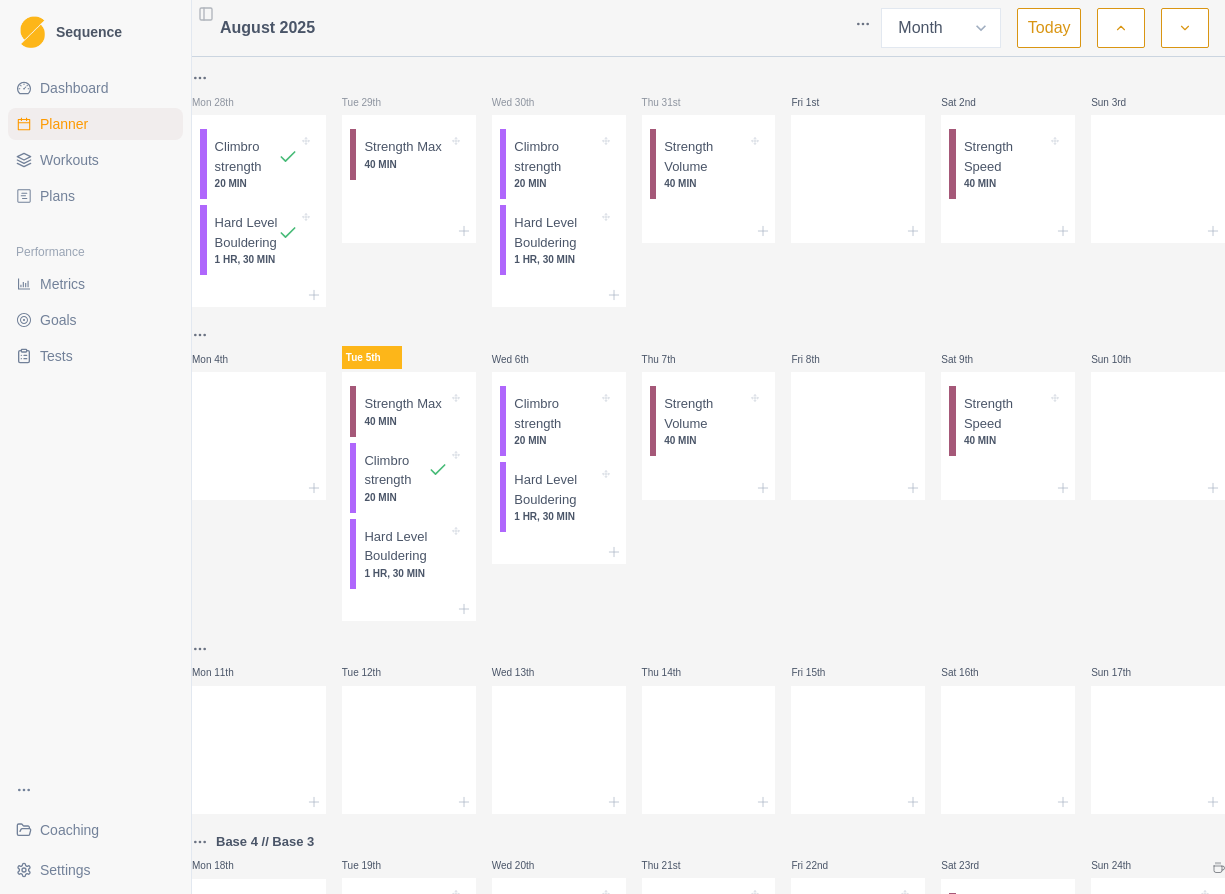 select on "month" 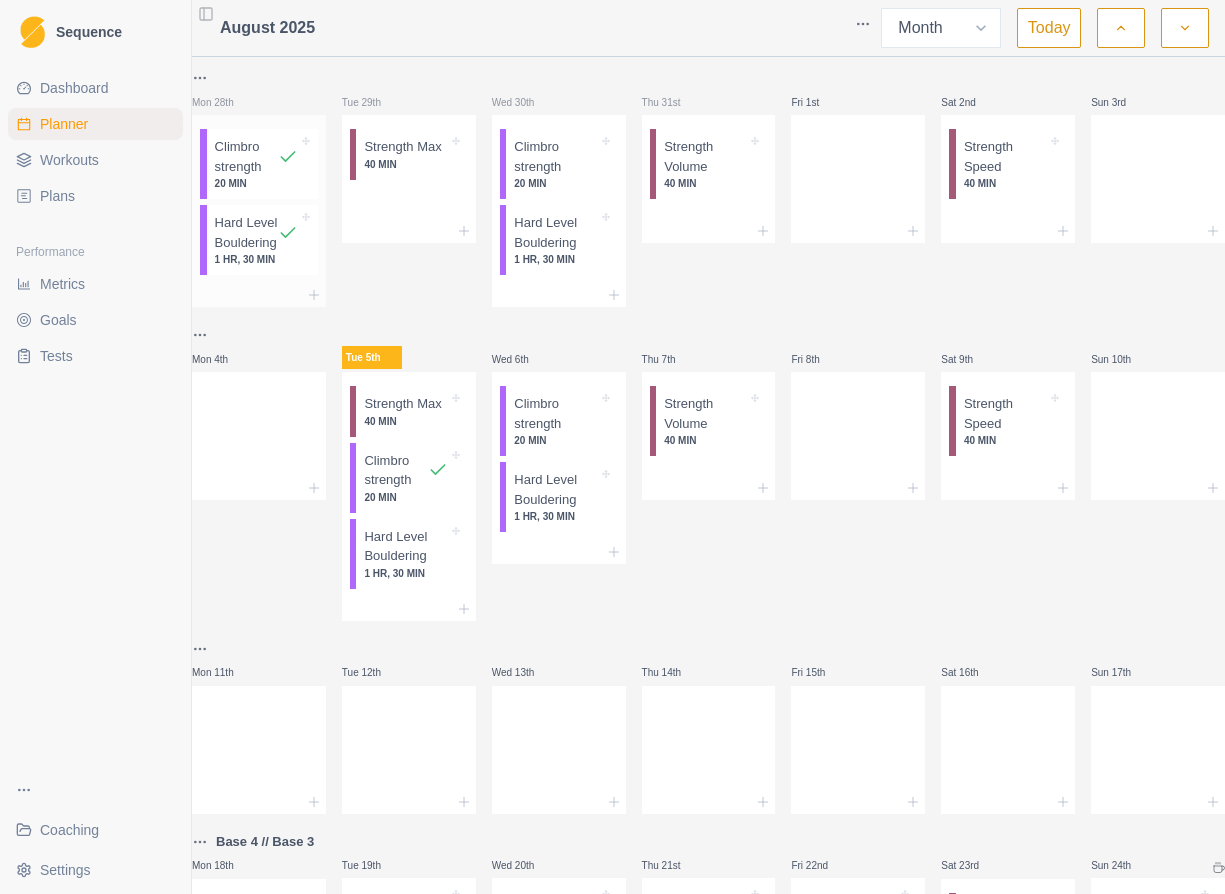 scroll, scrollTop: 0, scrollLeft: 0, axis: both 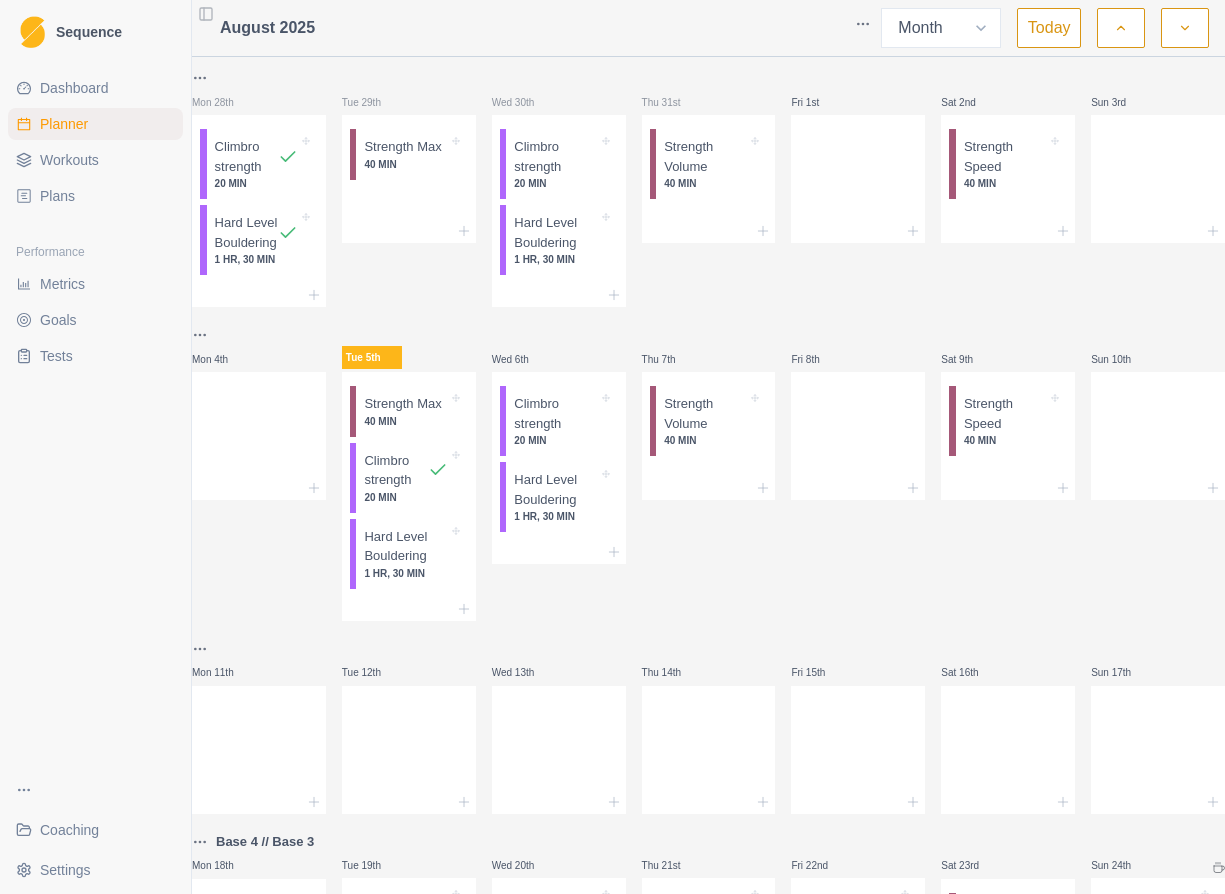 click on "Coaching" at bounding box center [69, 830] 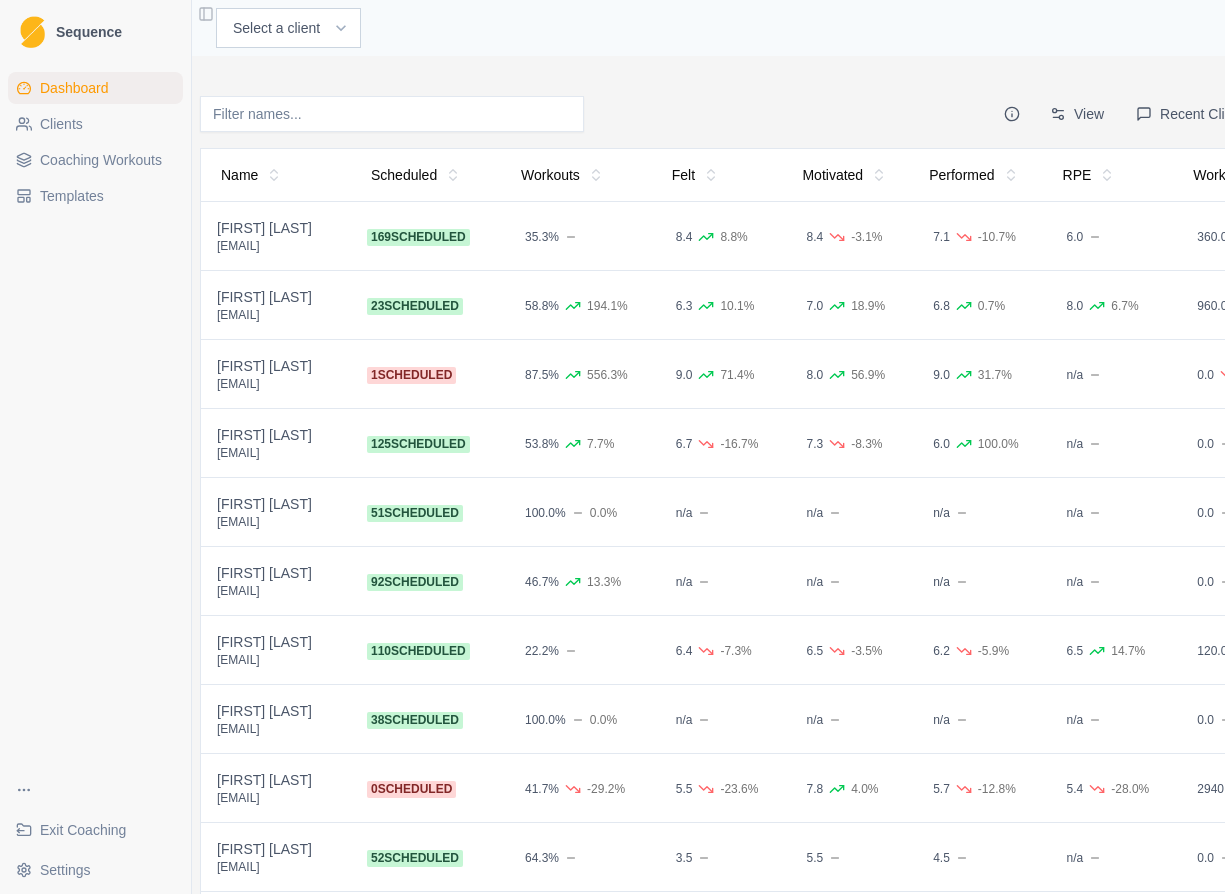 scroll, scrollTop: 0, scrollLeft: 2, axis: horizontal 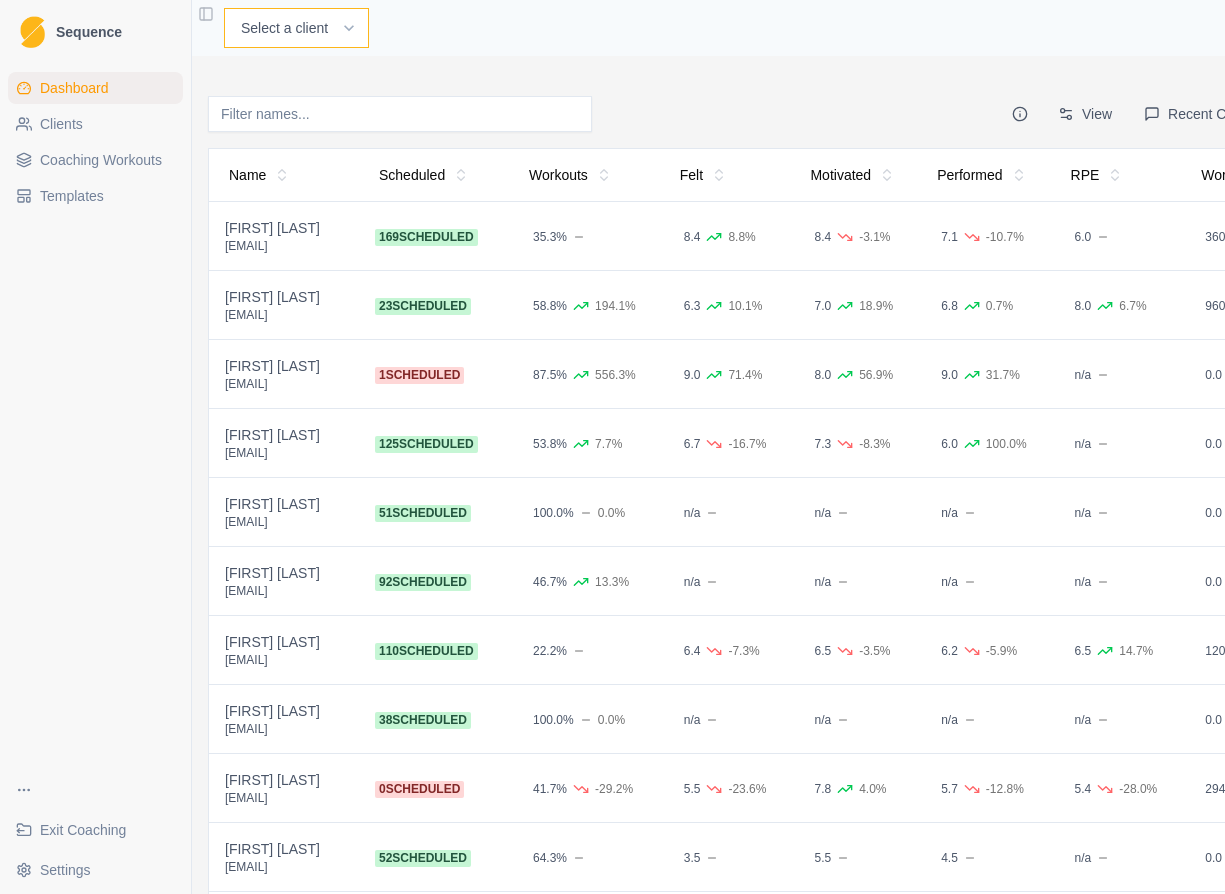 select on "3c625e43-ea5a-482d-aa25-e890e5e481d6" 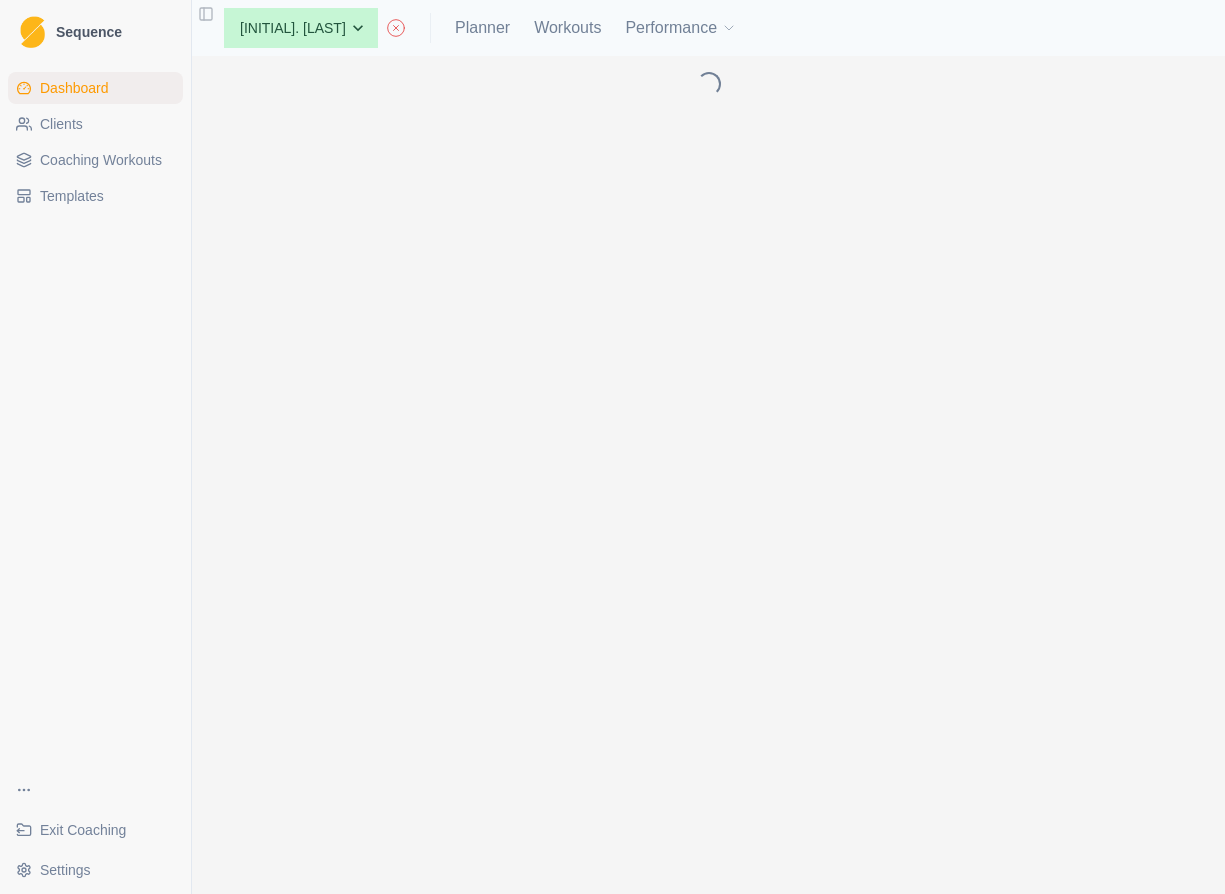 scroll, scrollTop: 0, scrollLeft: 0, axis: both 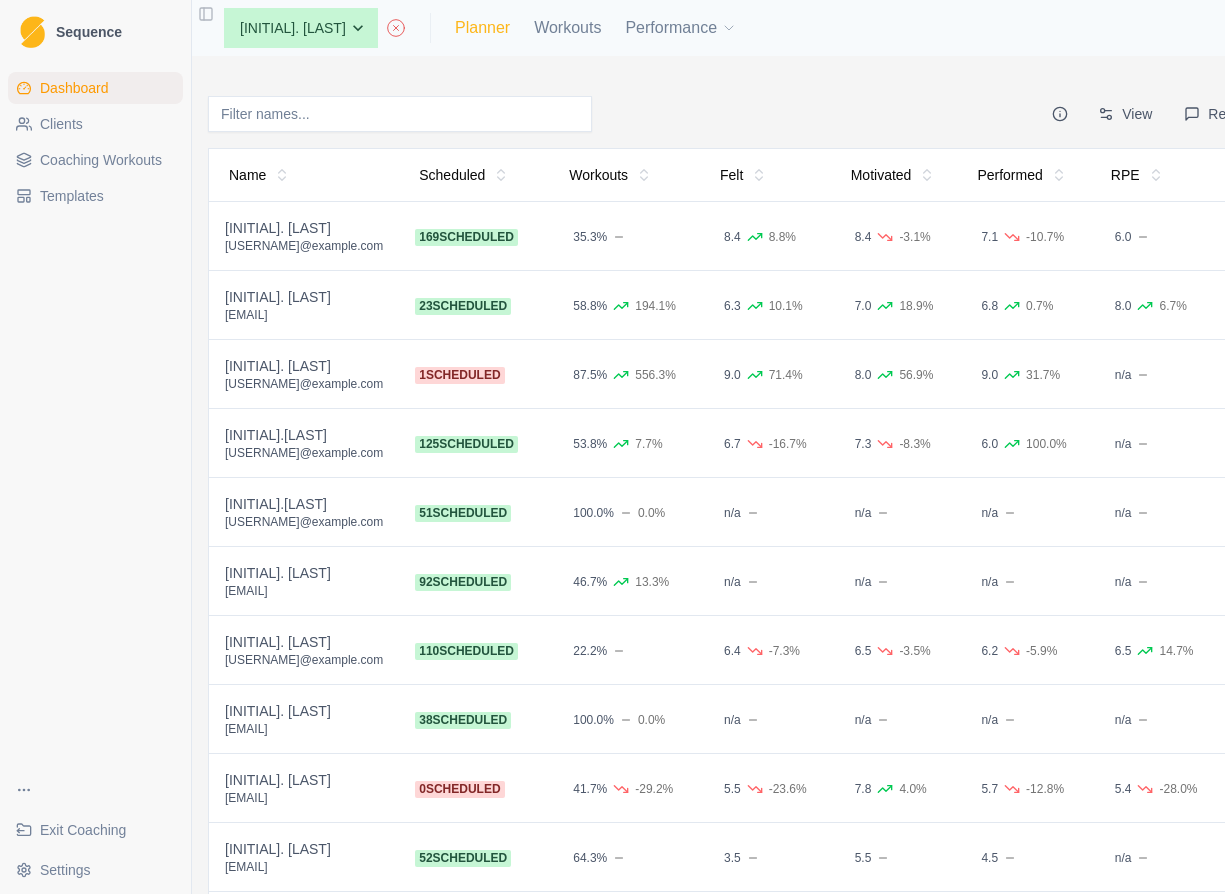 click on "Planner" at bounding box center (482, 28) 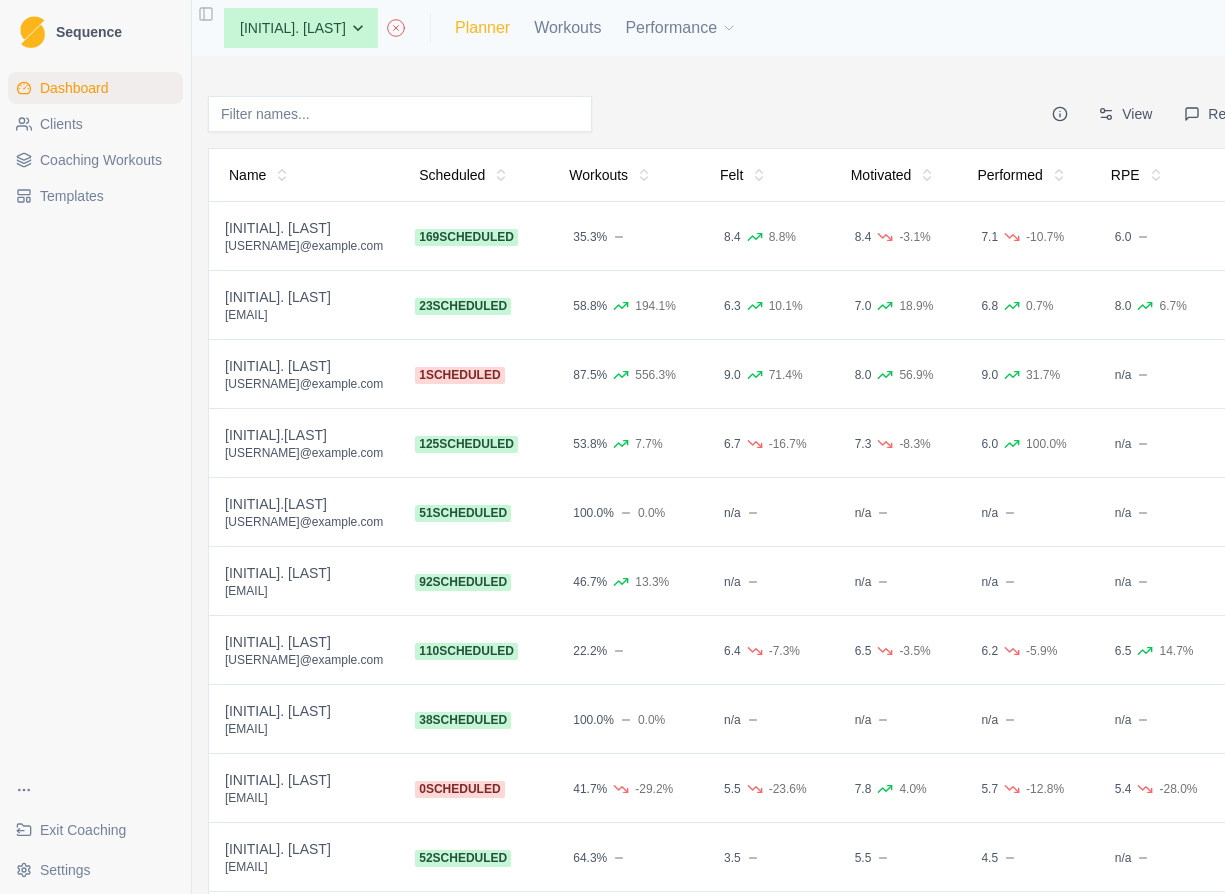 select on "month" 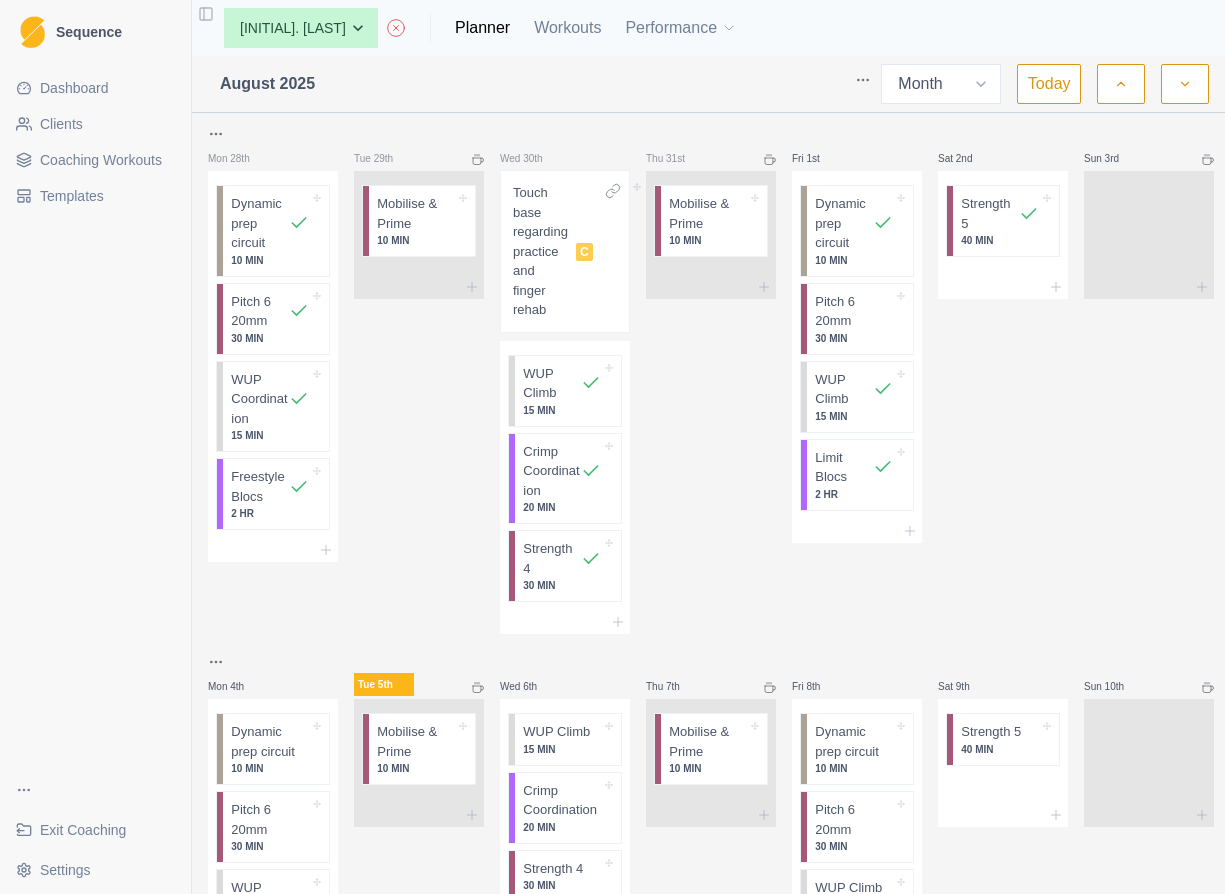 scroll, scrollTop: 0, scrollLeft: 0, axis: both 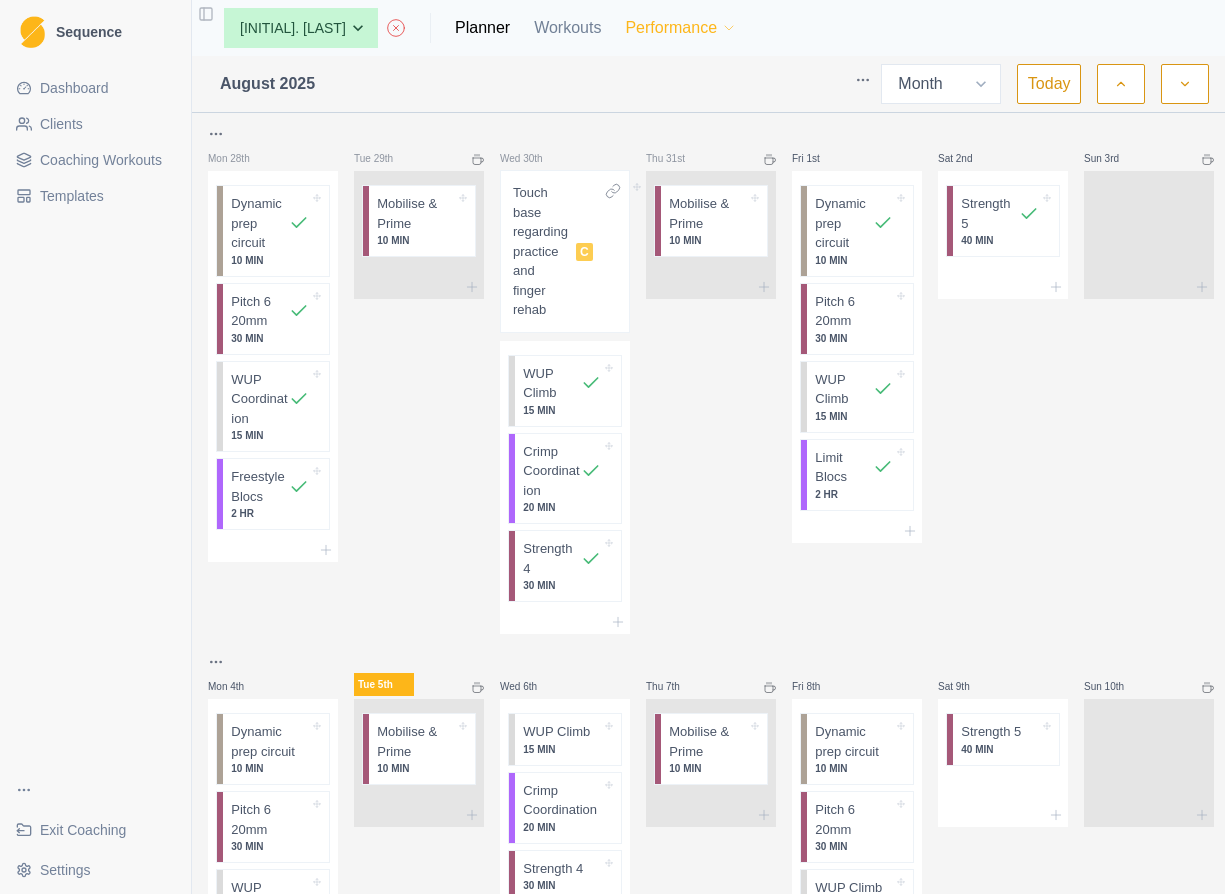 click on "Performance" at bounding box center (681, 28) 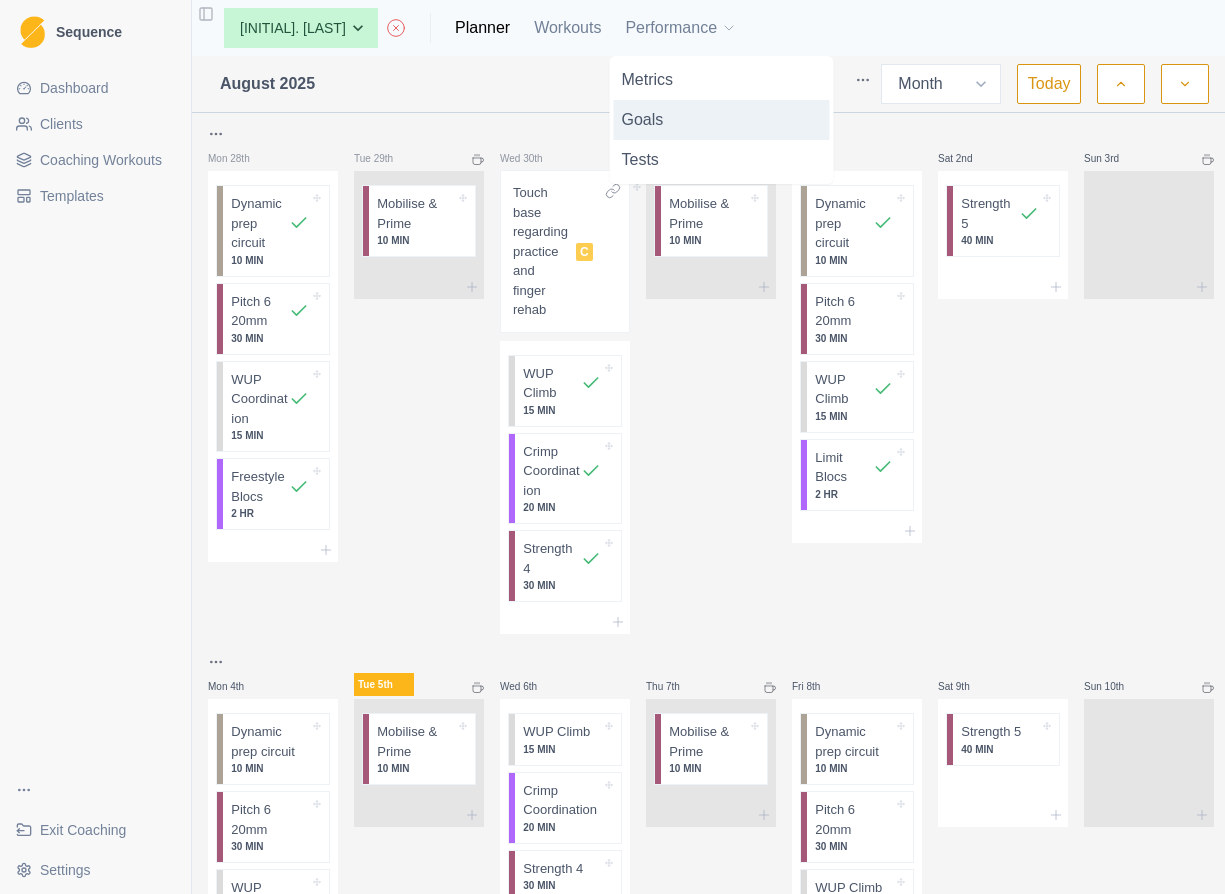 click on "Goals" at bounding box center (722, 120) 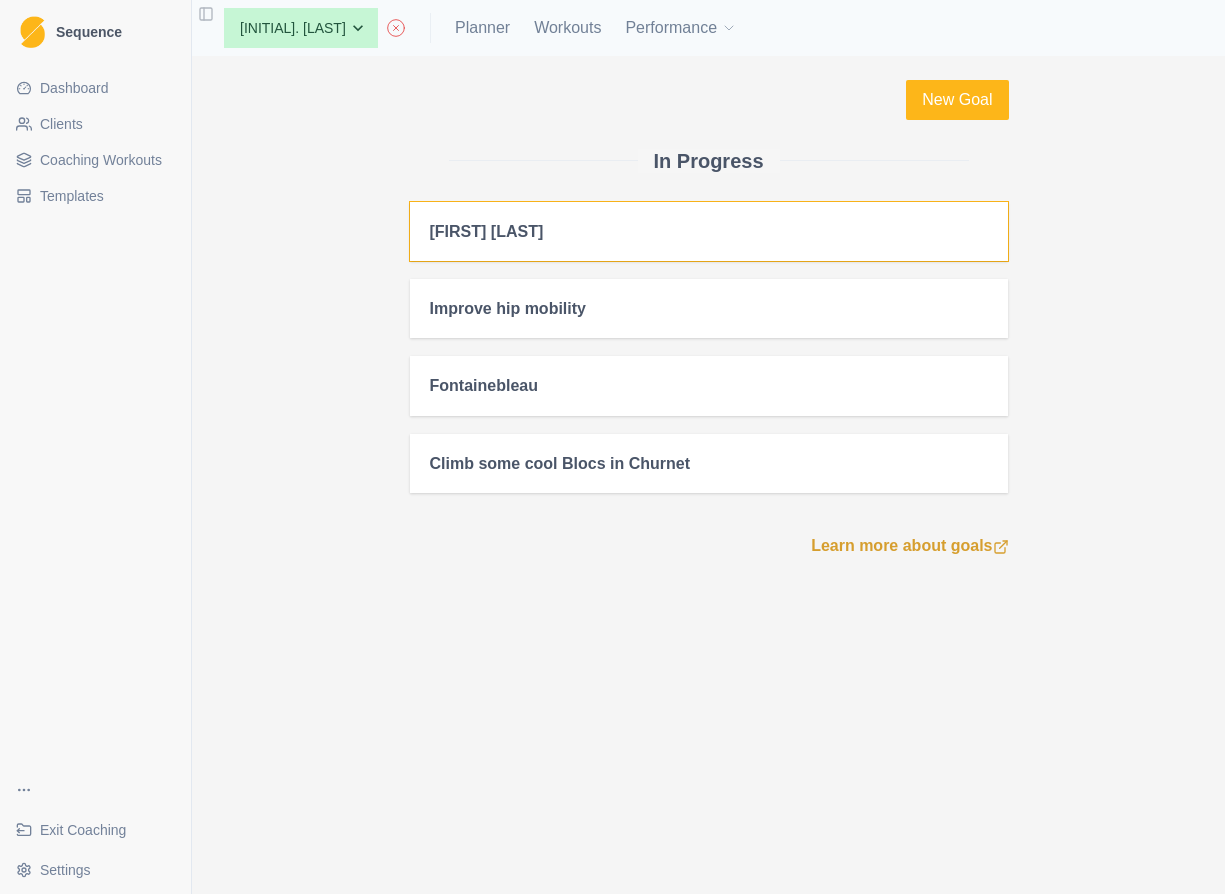 click on "[FIRST] [LAST]" at bounding box center (487, 231) 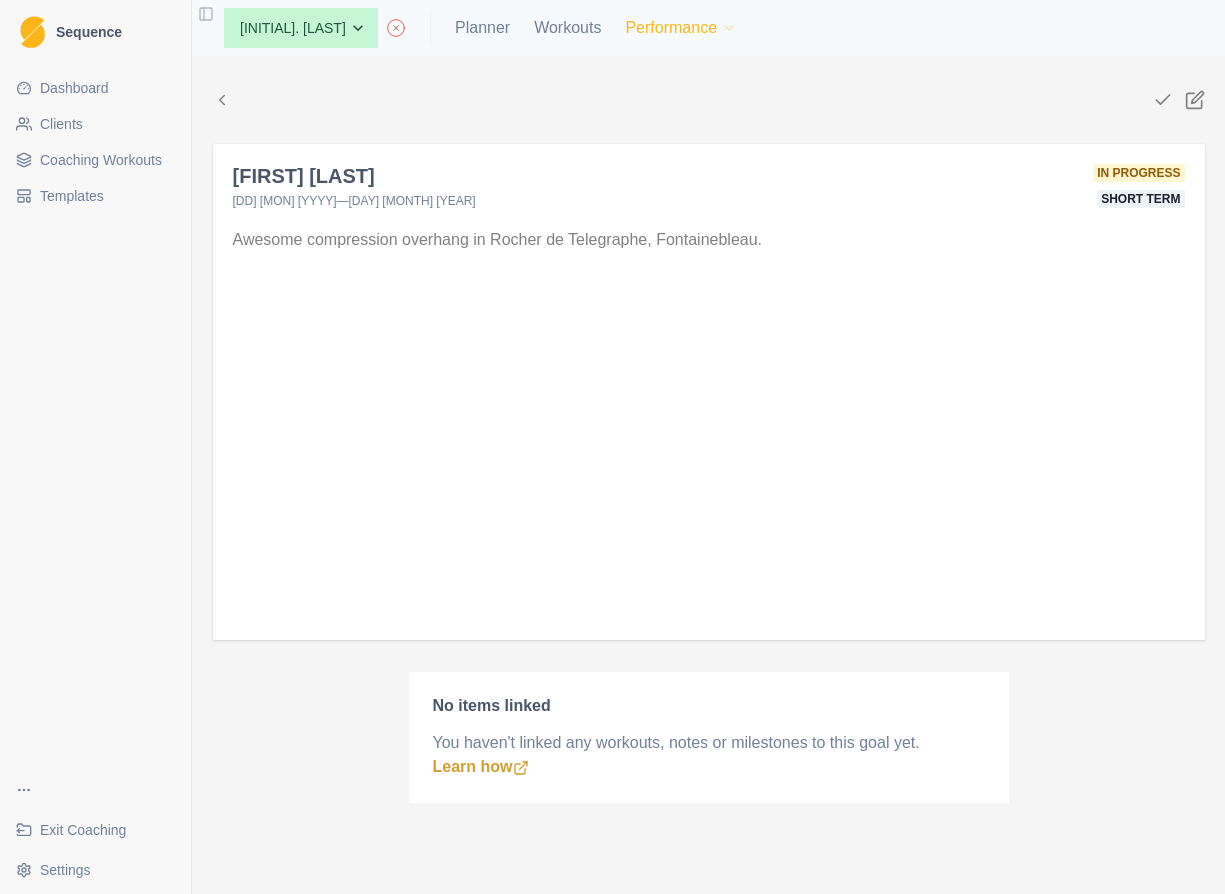 click on "Performance" at bounding box center (681, 28) 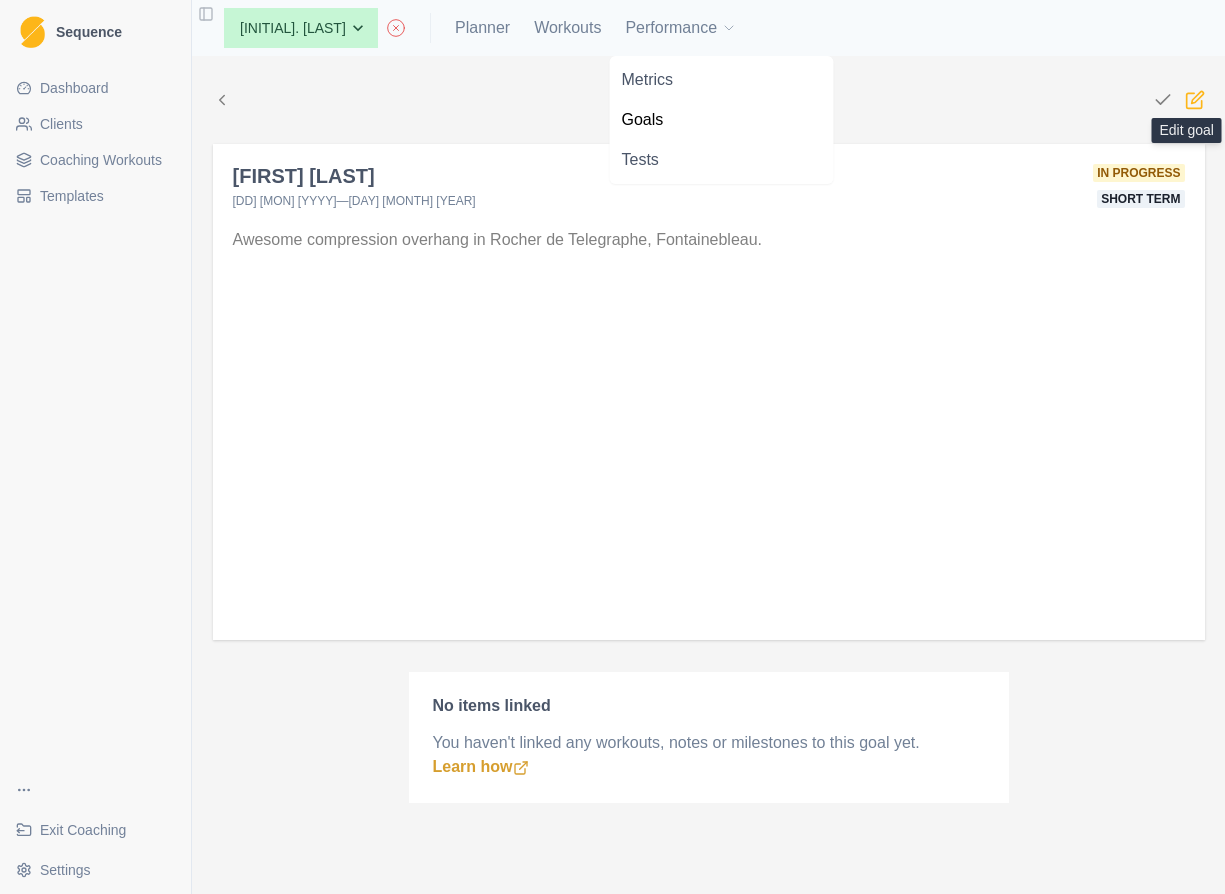 click 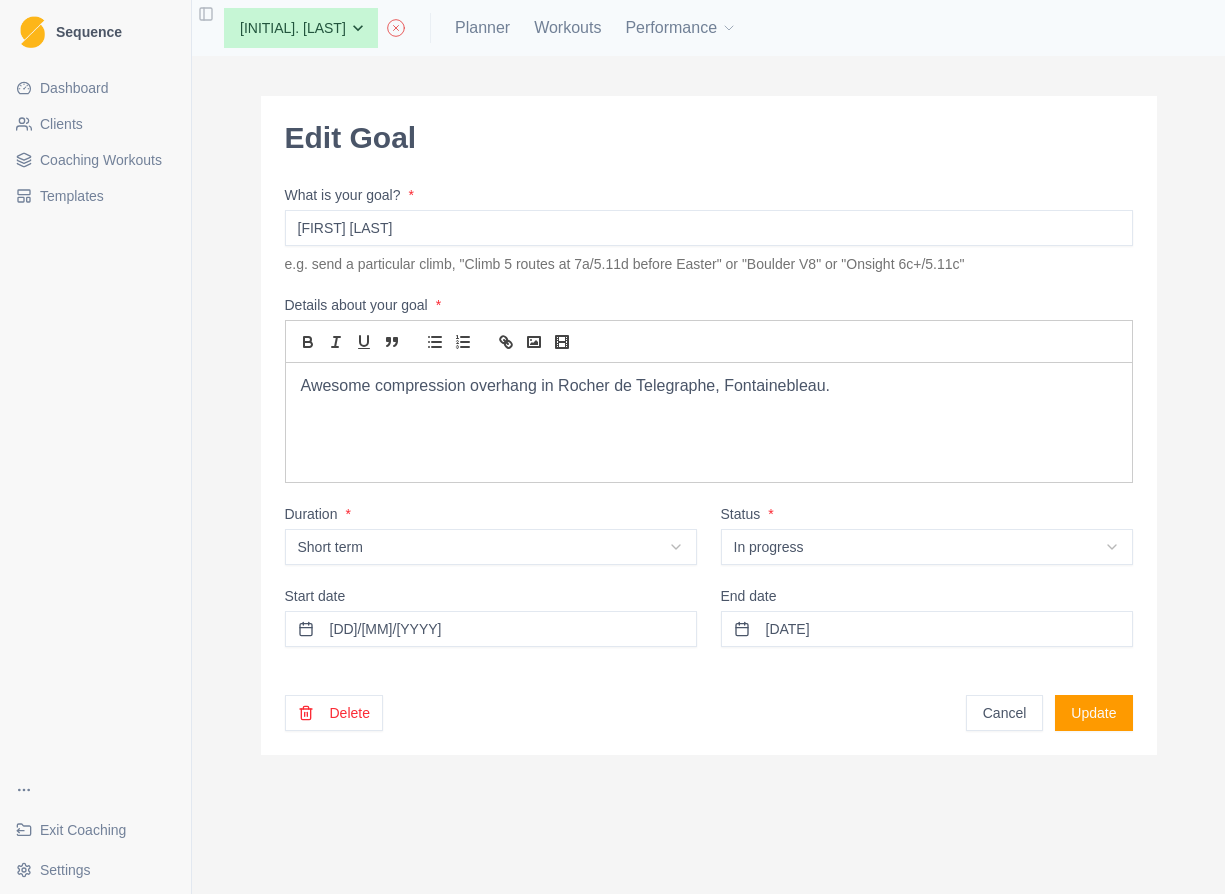 click on "Update" at bounding box center [1093, 713] 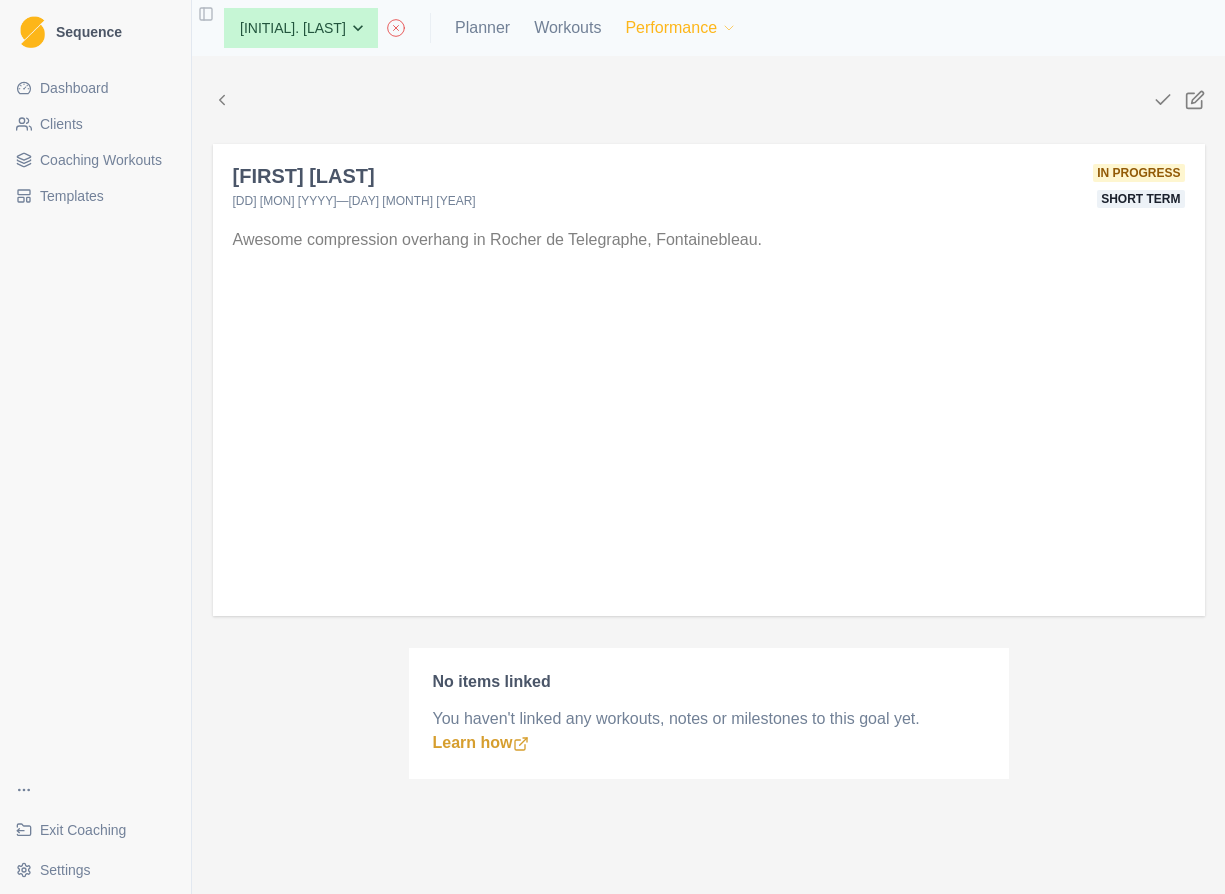 click on "Performance" at bounding box center [681, 28] 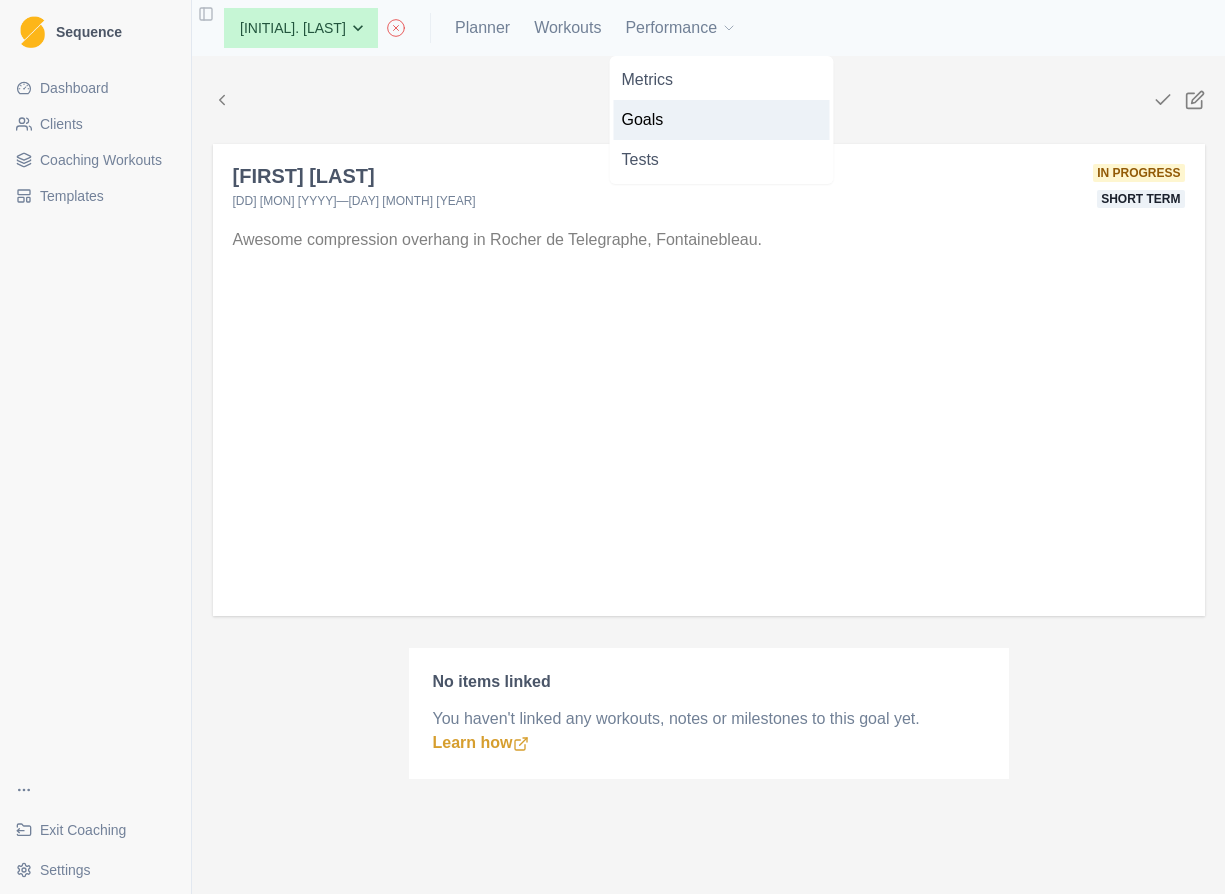 click on "Goals" at bounding box center [722, 120] 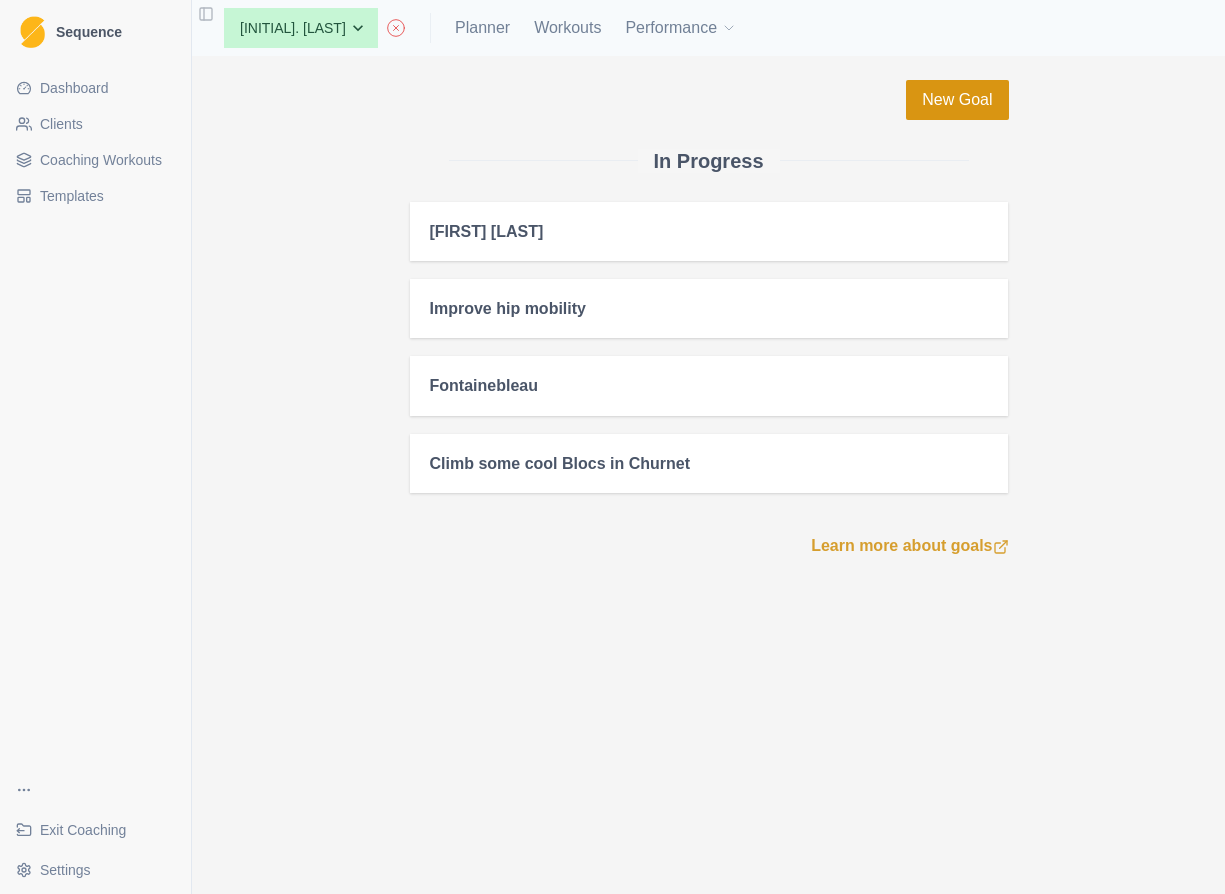 click on "New Goal" at bounding box center [957, 100] 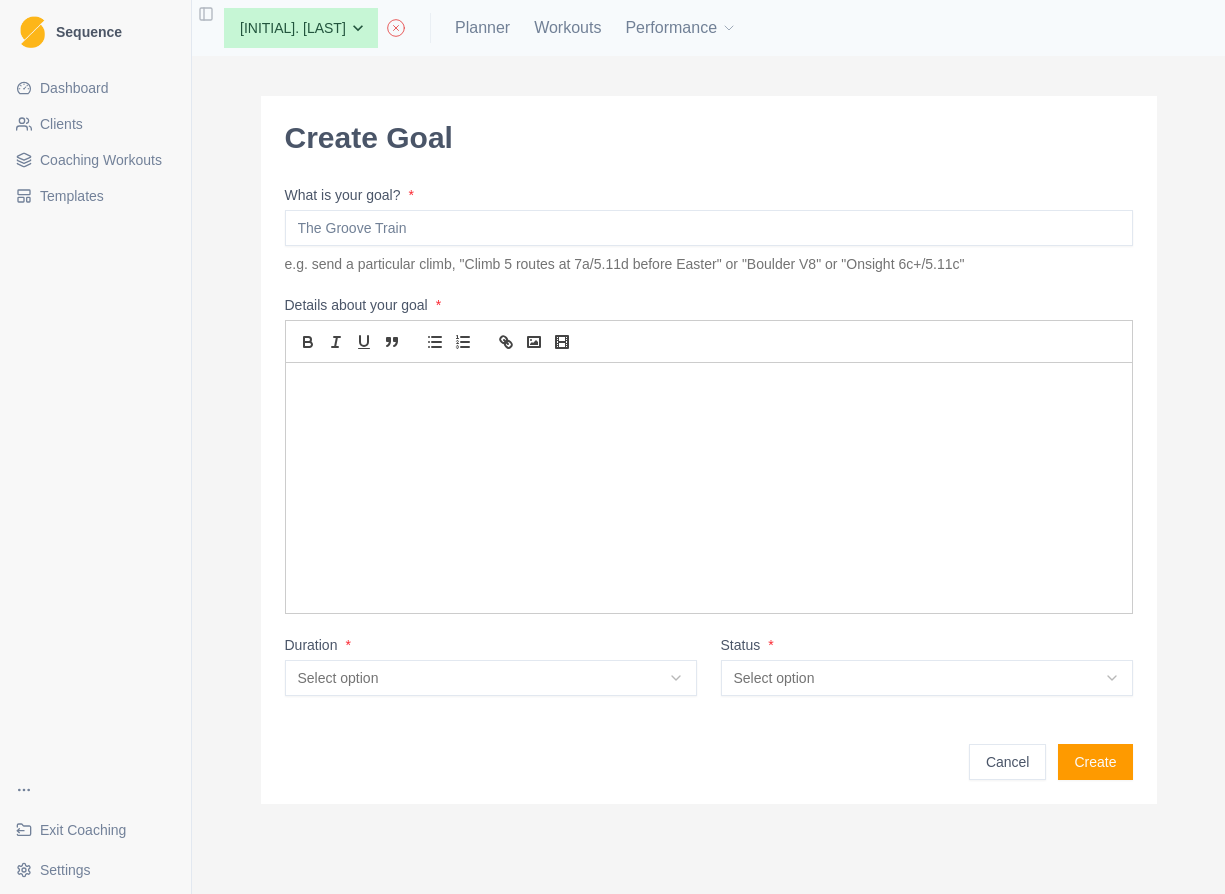 click on "What is your goal?  *" at bounding box center [709, 228] 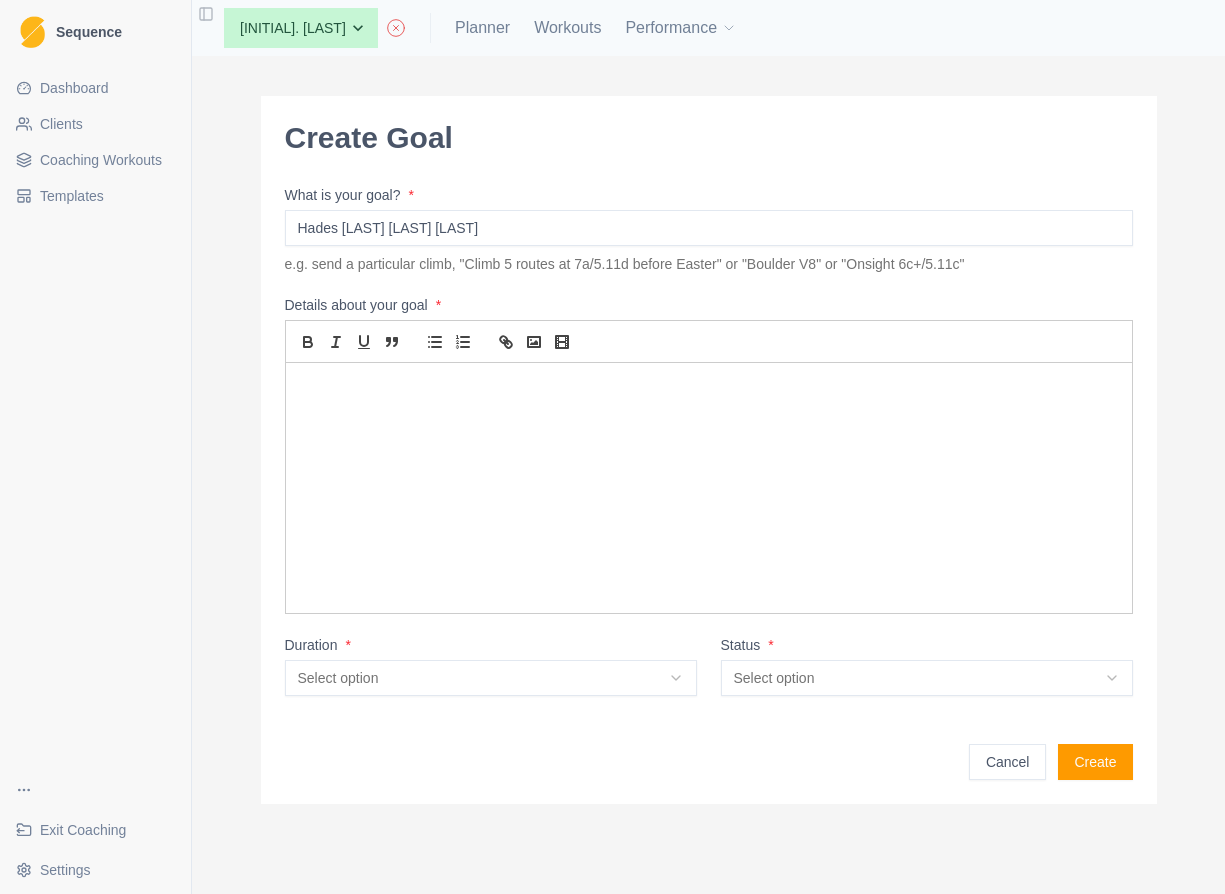 click on "Hades [LAST] [LAST] [LAST]" at bounding box center (709, 228) 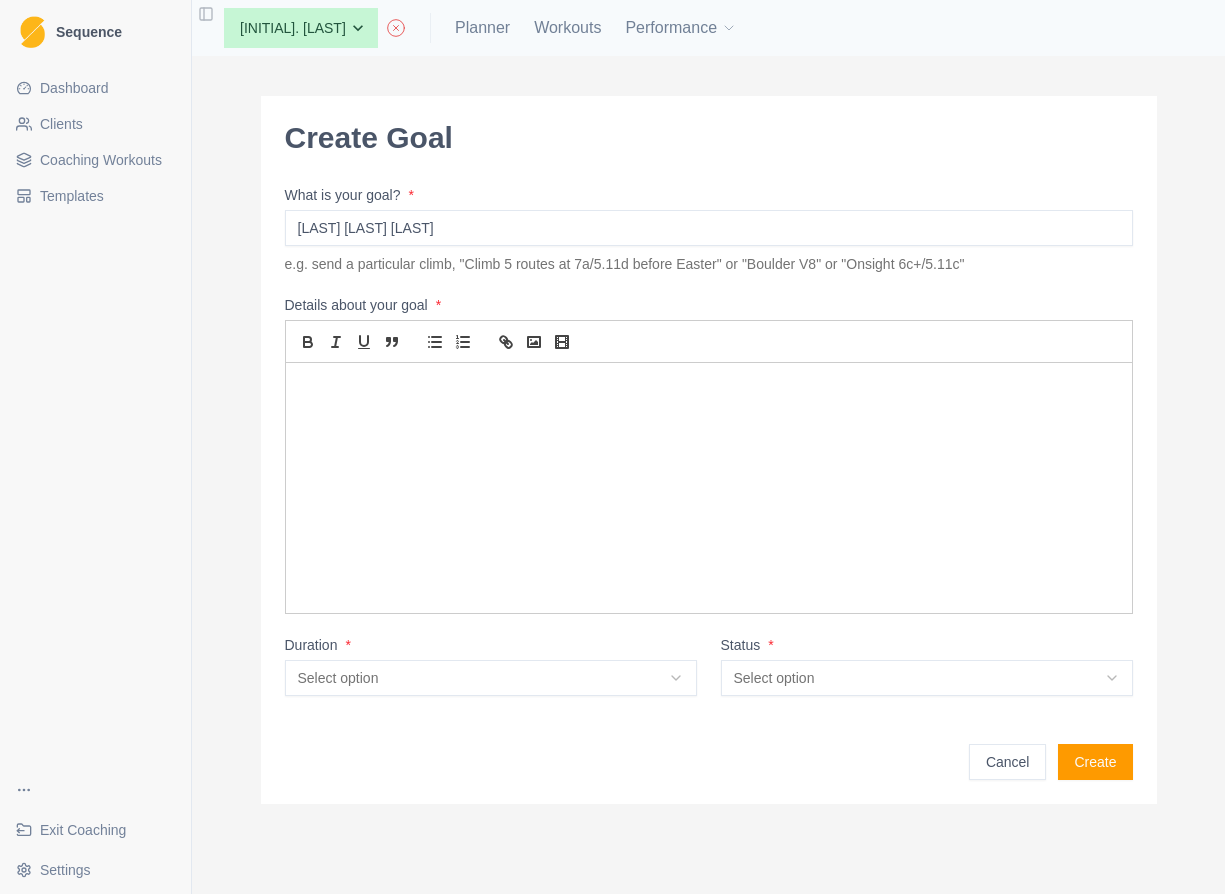 click on "[LAST] [LAST] [LAST]" at bounding box center [709, 228] 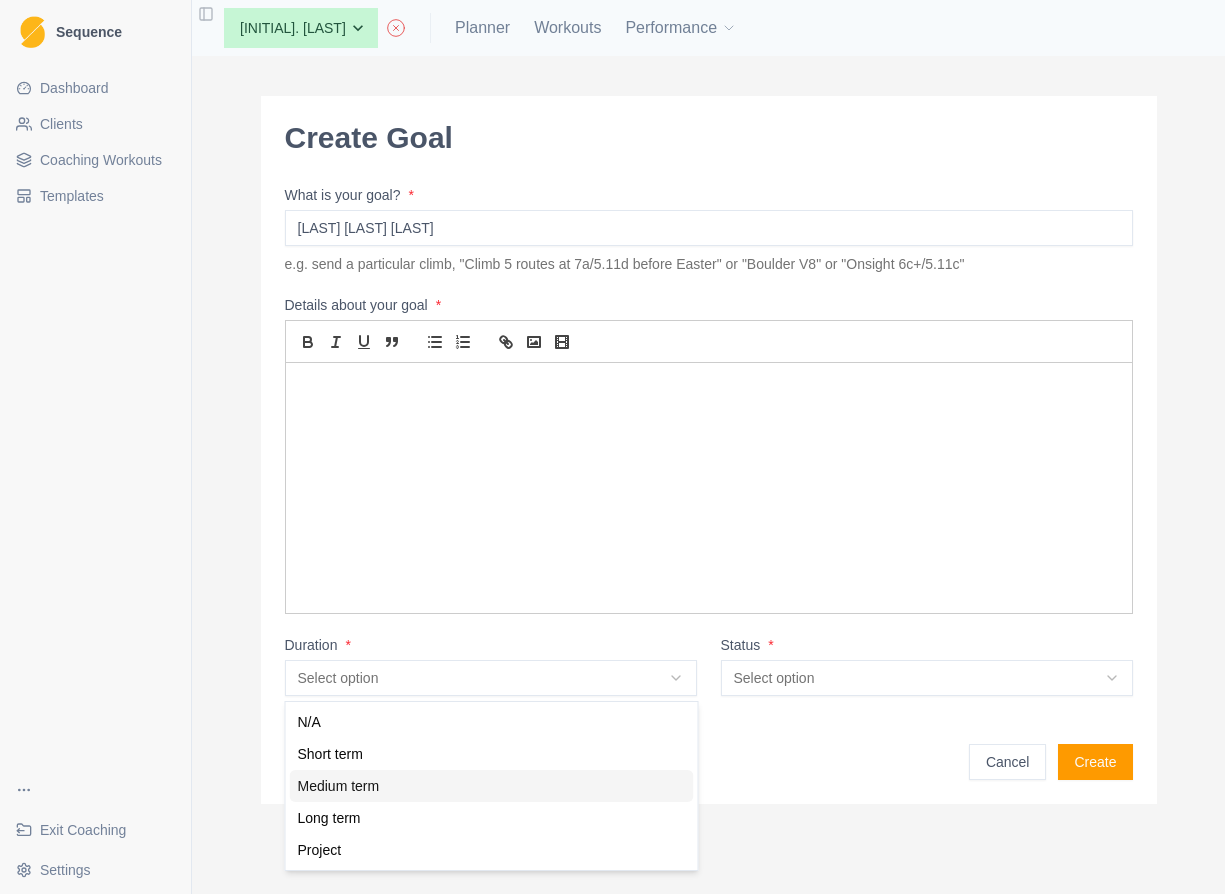 select on "medium_term" 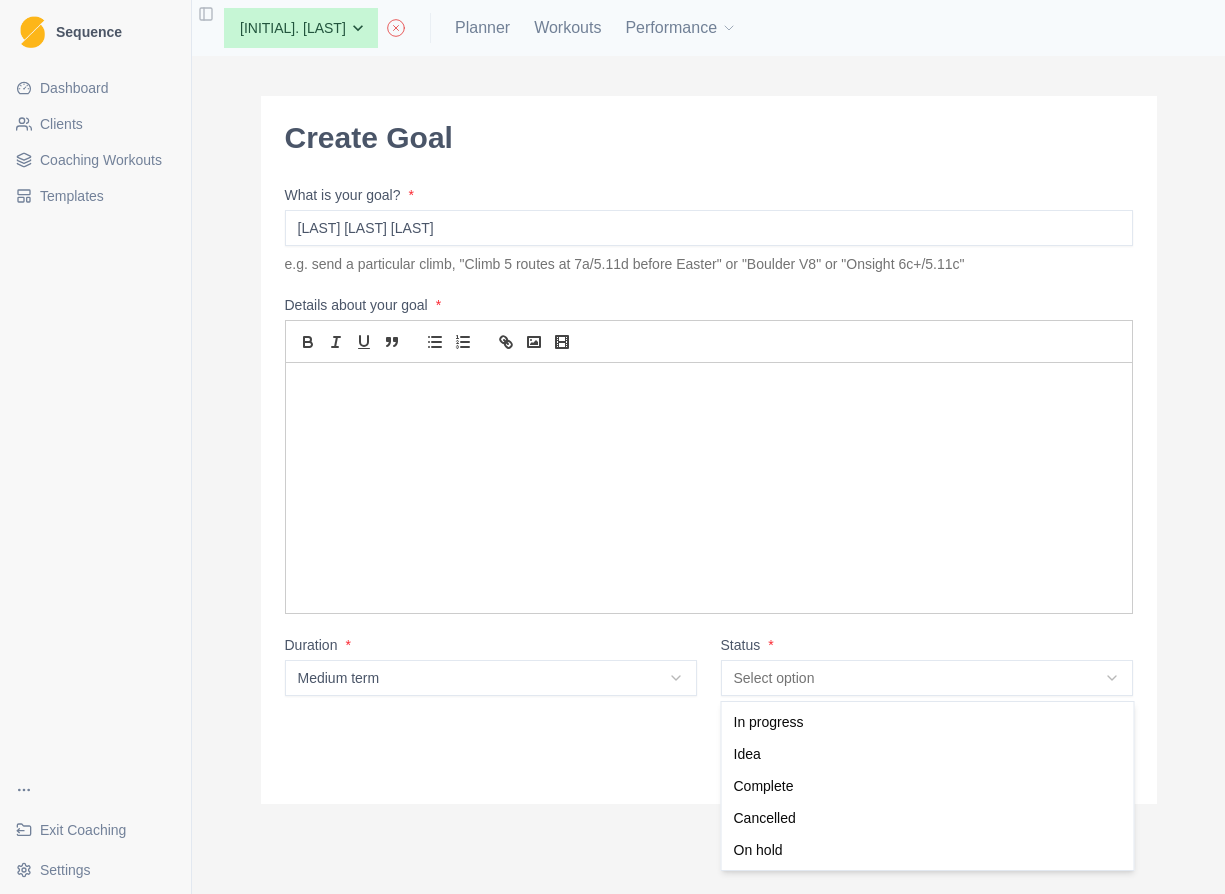 click on "Sequence Dashboard Clients Coaching Workouts Templates Exit Coaching Settings Toggle Sidebar None A. McIntyre A. Emms A. York C.Lawler D.Mulcahy I. Kenny J. Curran J. McInerney J. Rankin L. Carabini L. MacDonald M. Babilas M. Platania O. Lenehan W. Kelly Planner Workouts Performance Create Goal What is your goal? * Hades Apremont Envers e.g. send a particular climb, "Climb 5 routes at 7a/5.11d before Easter" or "Boulder V8" or "Onsight 6c+/5.11c" Details about your goal * Duration * Medium term N/A Short term Medium term Long term Project Status * Select option In progress Idea Complete Cancelled On hold Cancel Create
Metrics Goals Tests In progress Idea Complete Cancelled On hold Cancel Create
Metrics Goals Tests" at bounding box center [612, 447] 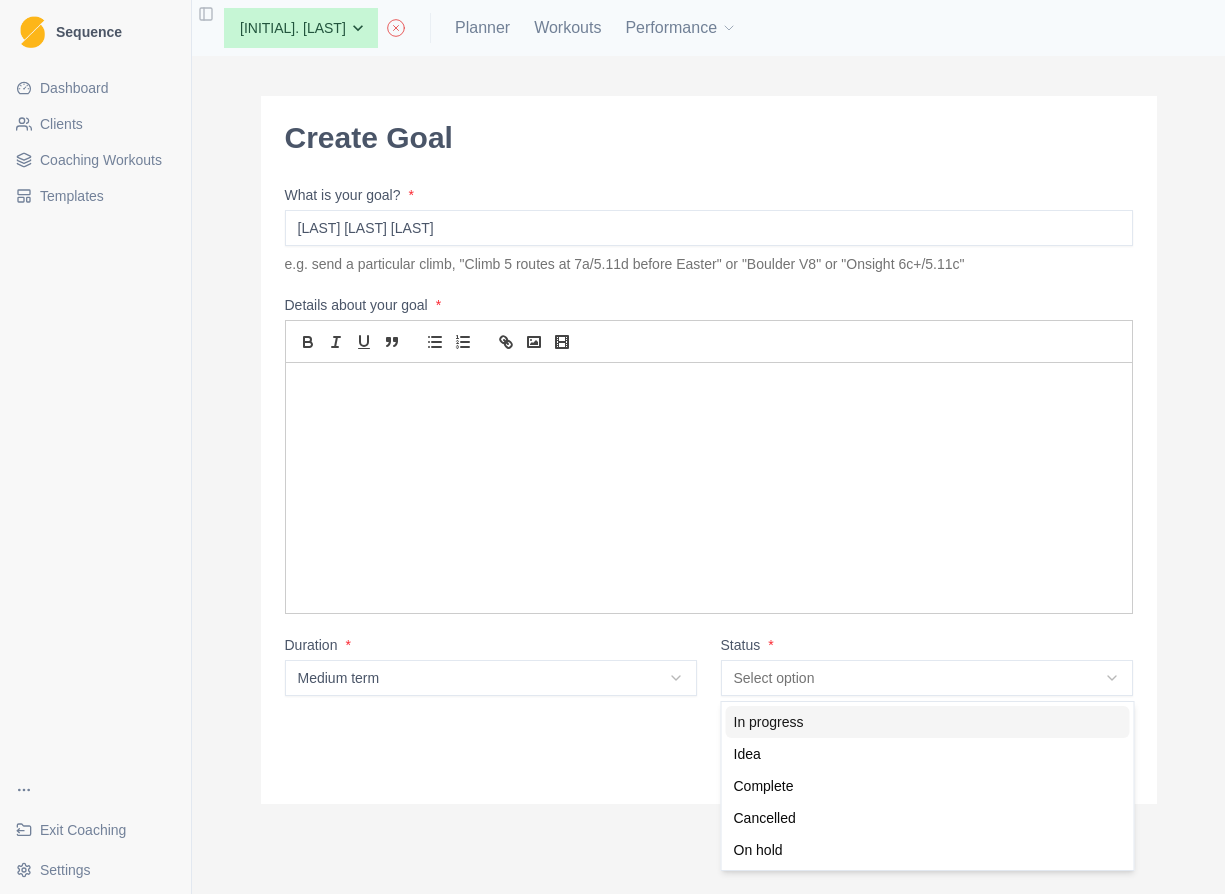 select on "in_progress" 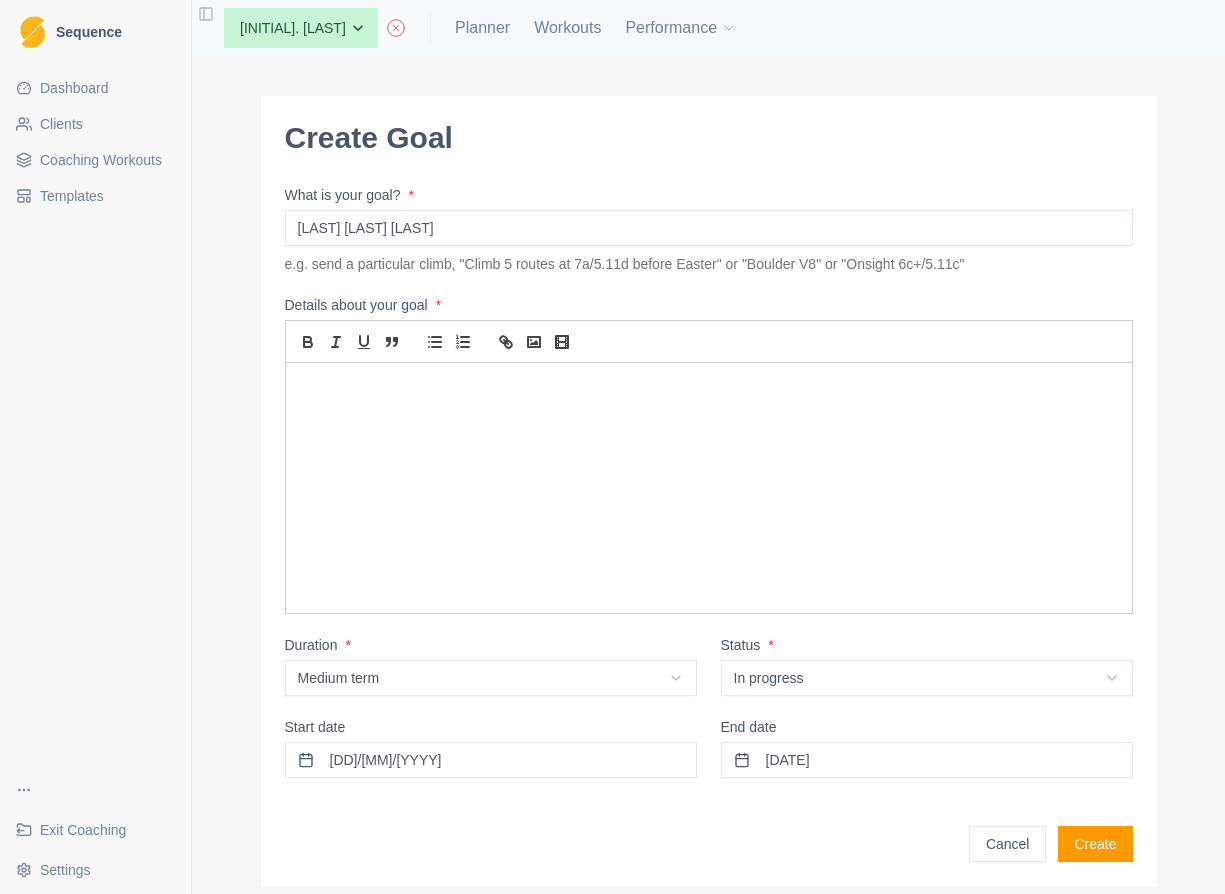 click on "[DATE]" at bounding box center (927, 760) 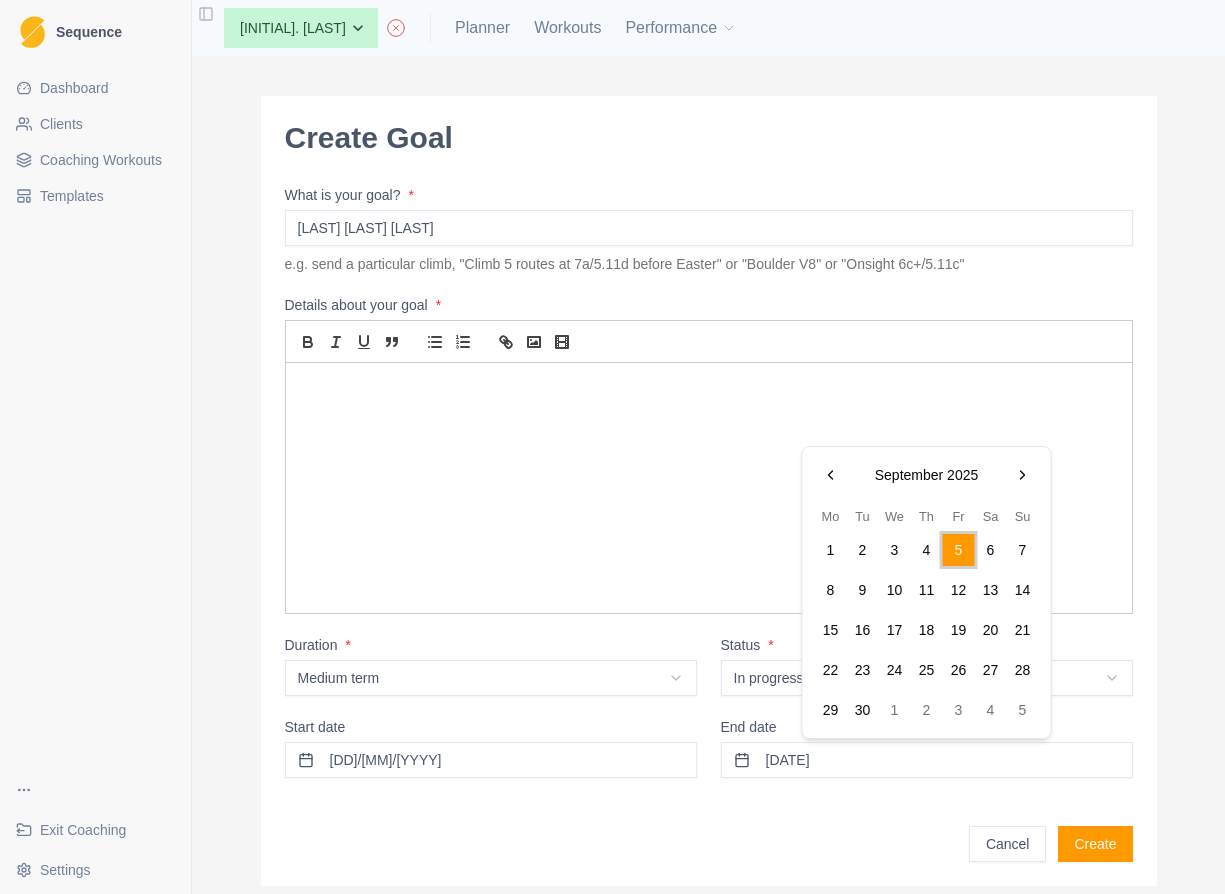 click at bounding box center [1023, 475] 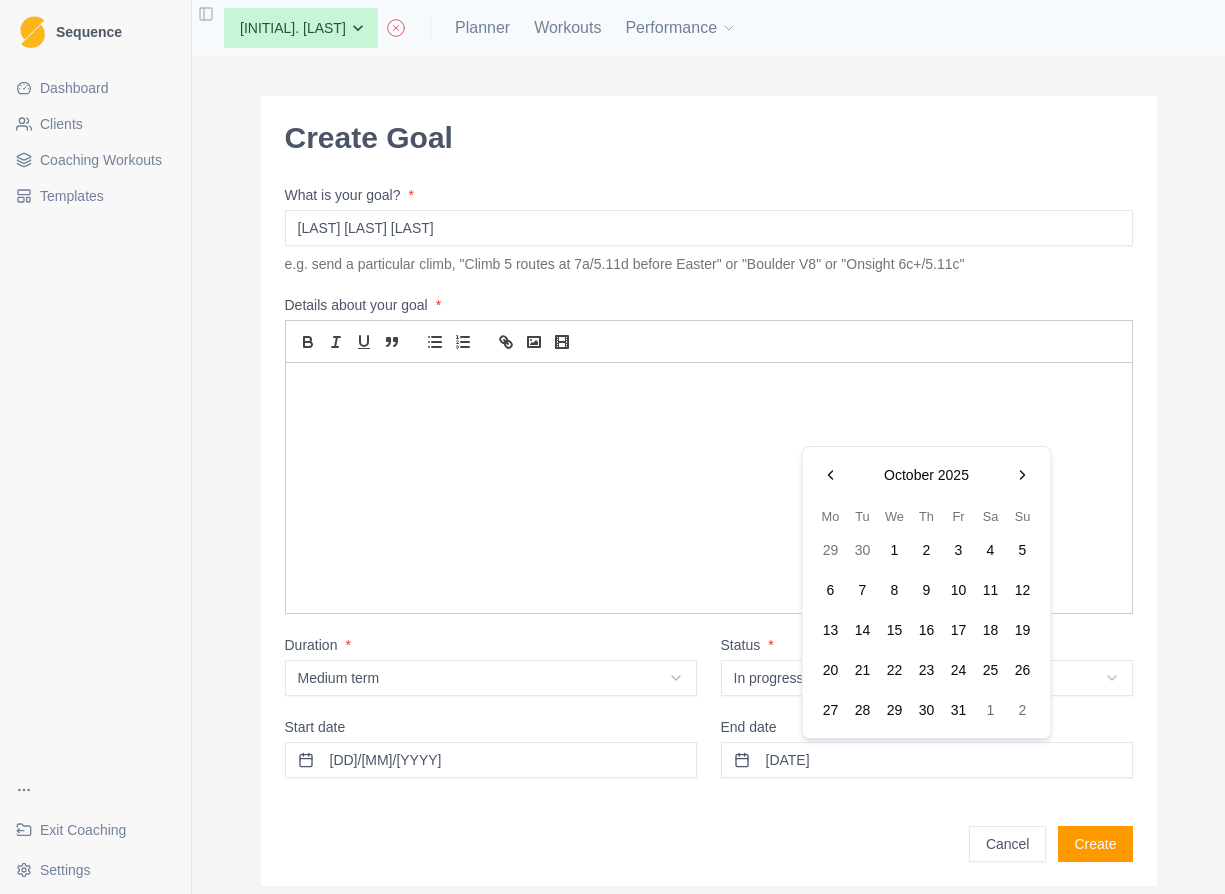 click on "12" at bounding box center (1023, 590) 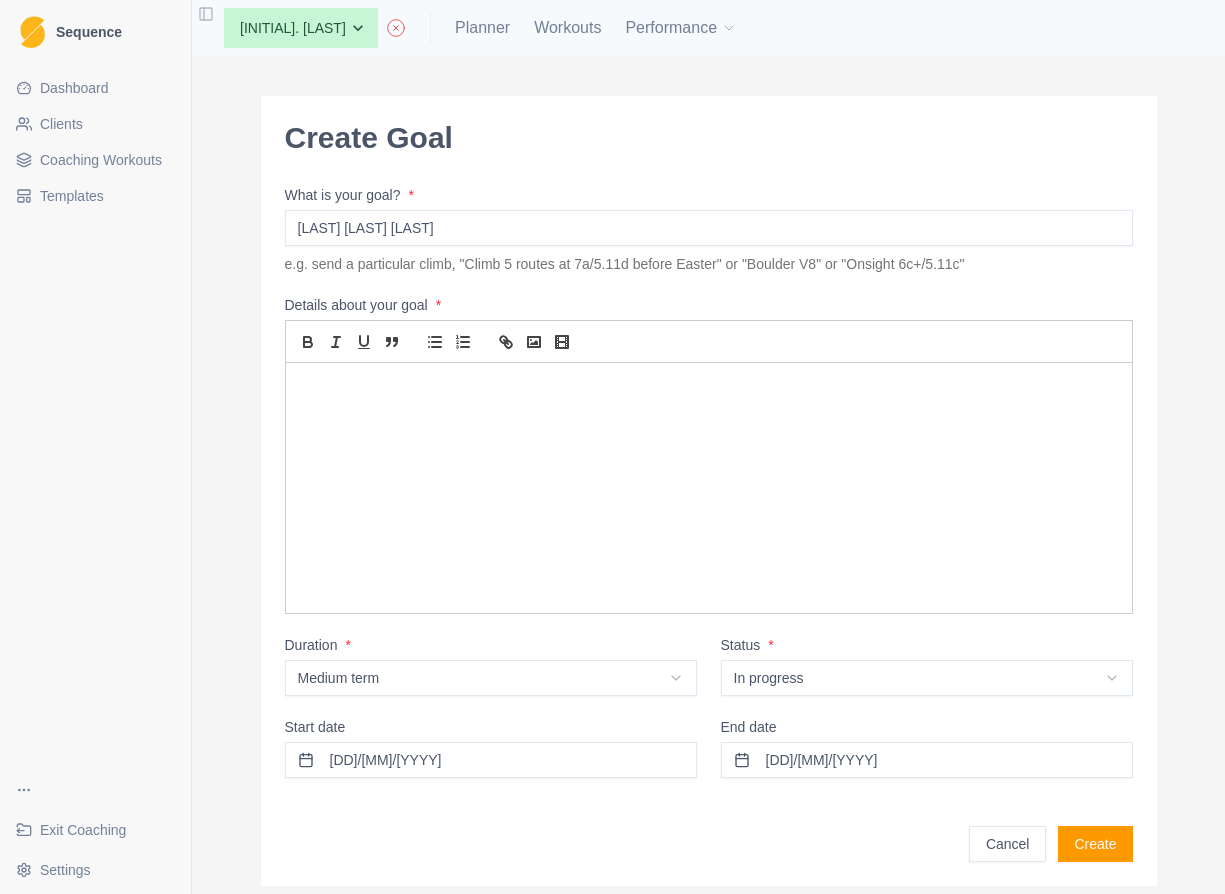 click on "Create" at bounding box center (1095, 844) 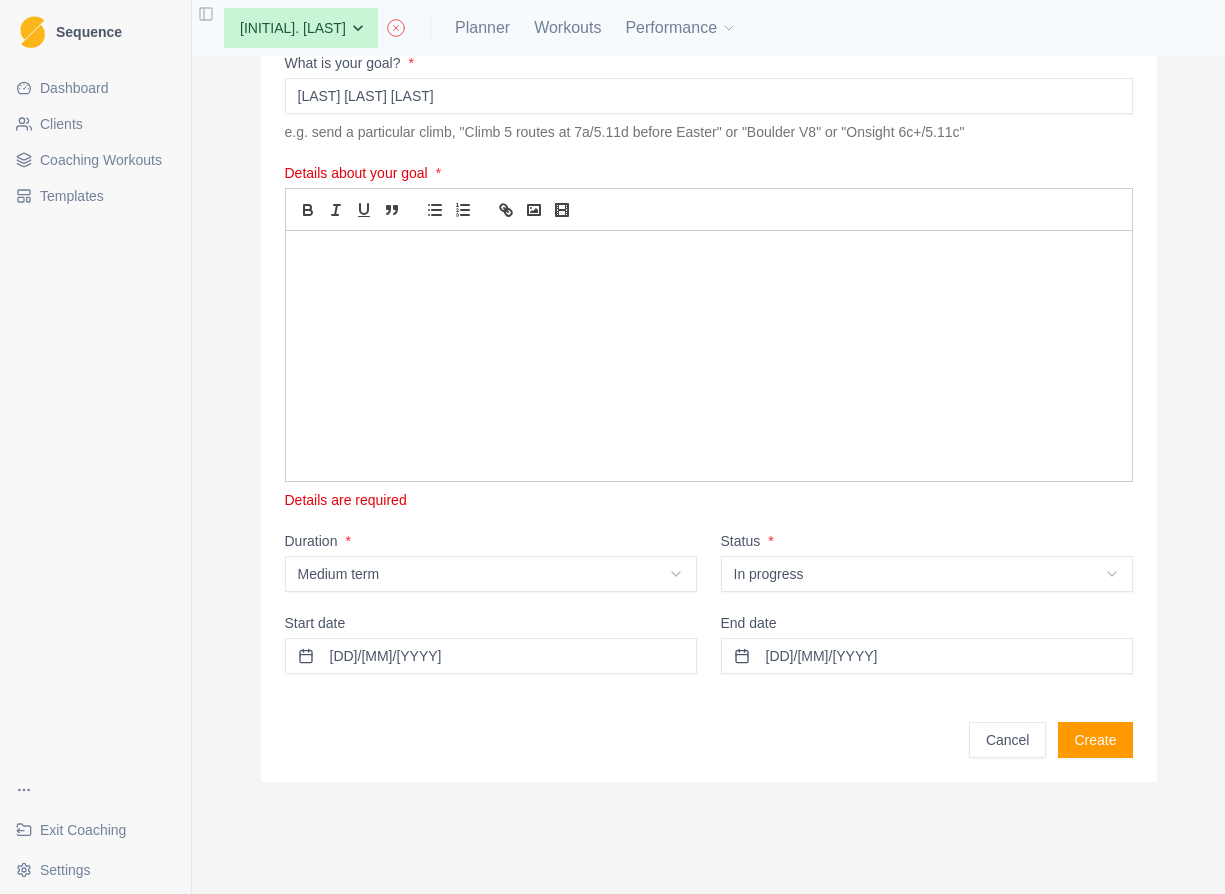 scroll, scrollTop: 133, scrollLeft: 0, axis: vertical 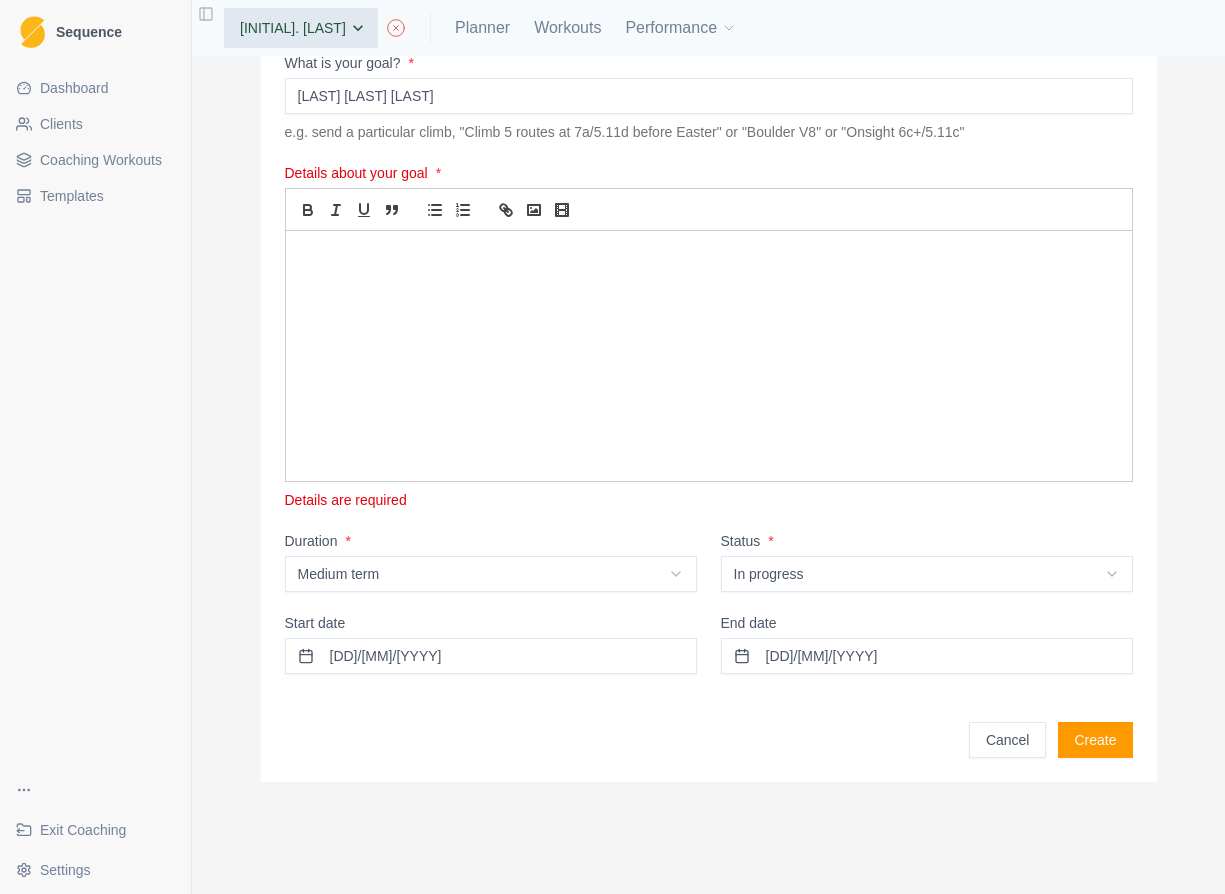type 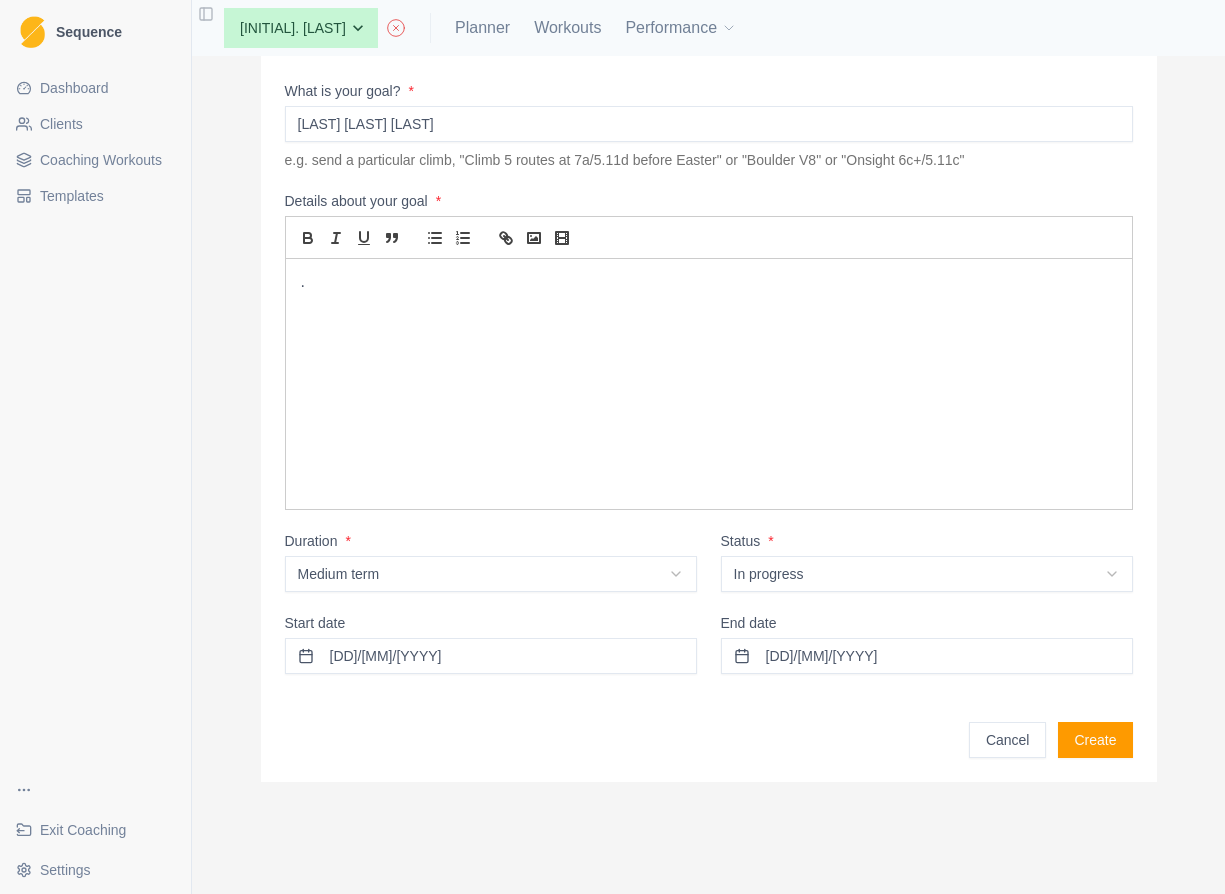 click on "Create" at bounding box center [1095, 740] 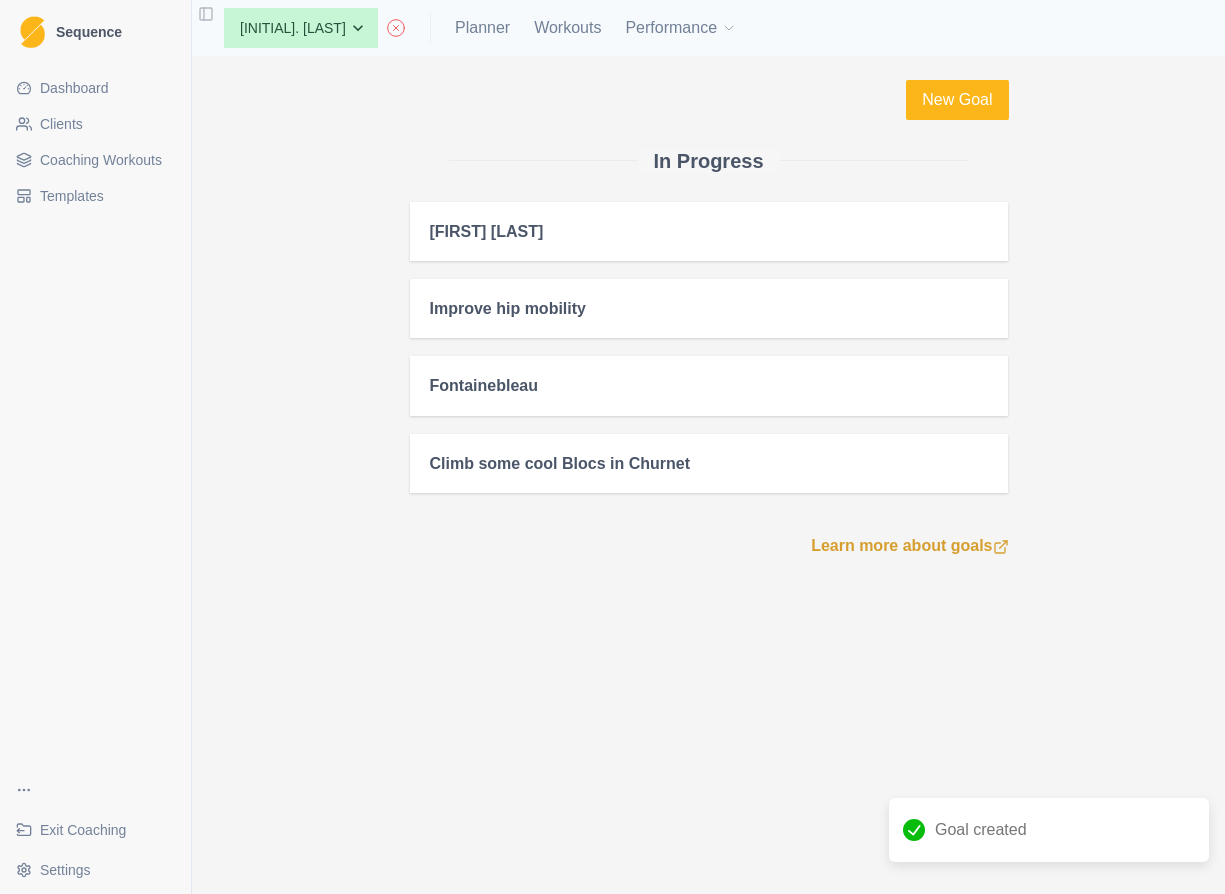scroll, scrollTop: 0, scrollLeft: 0, axis: both 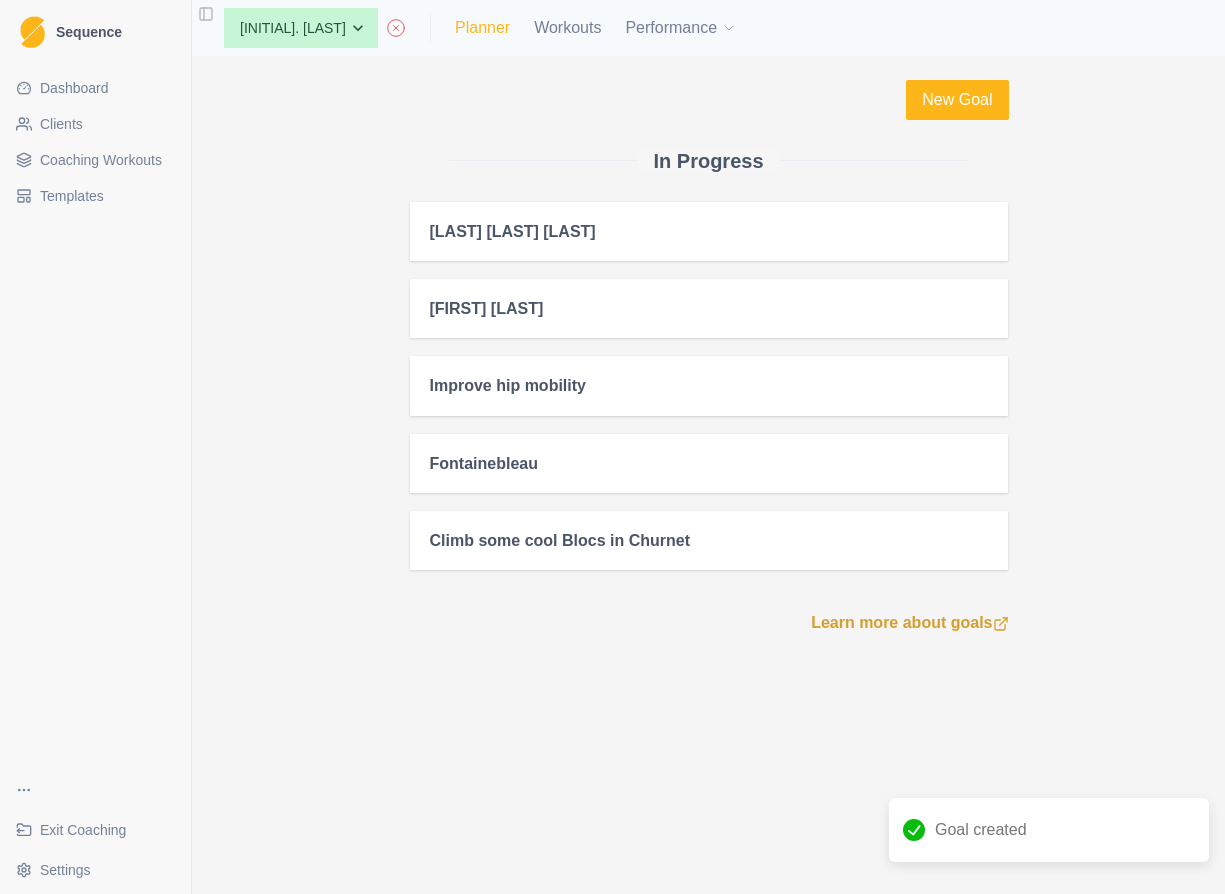 click on "Planner" at bounding box center [482, 28] 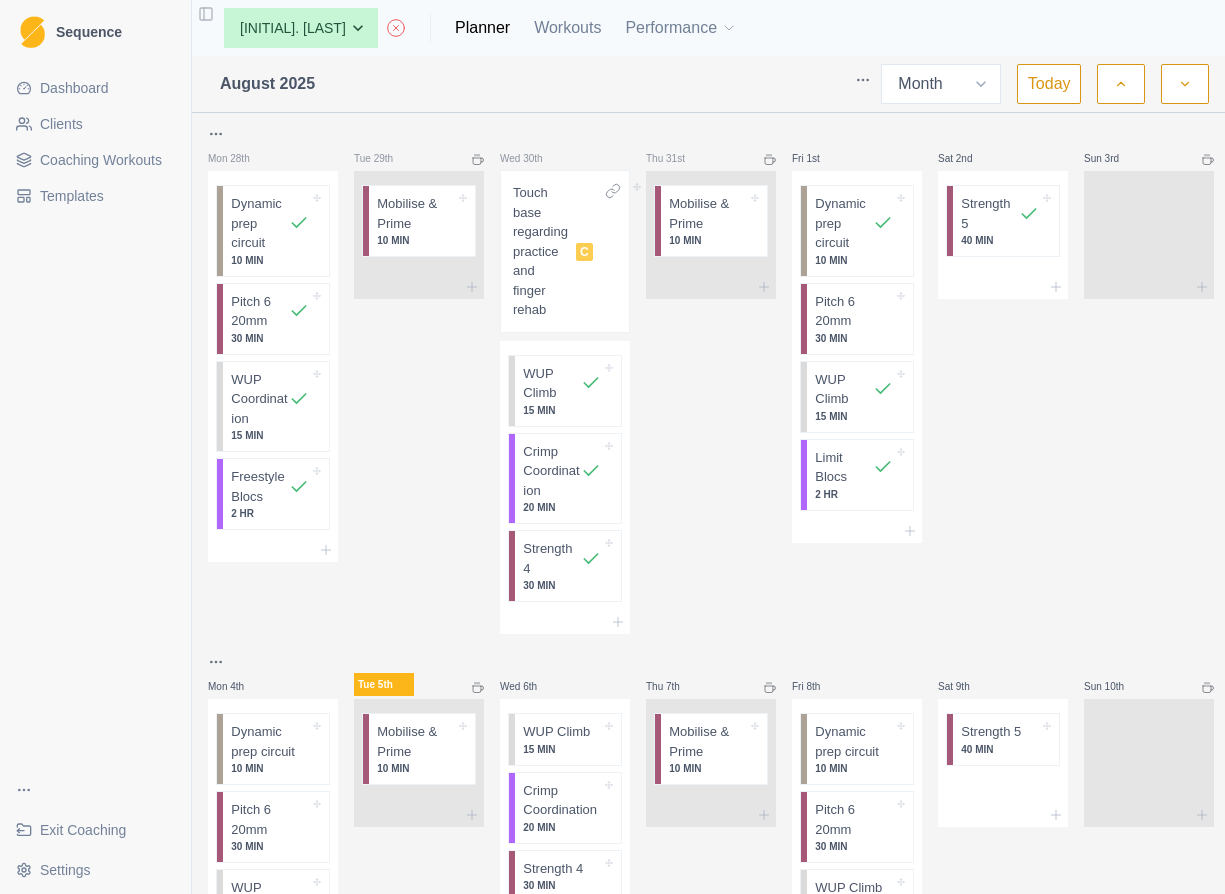 scroll, scrollTop: 0, scrollLeft: 0, axis: both 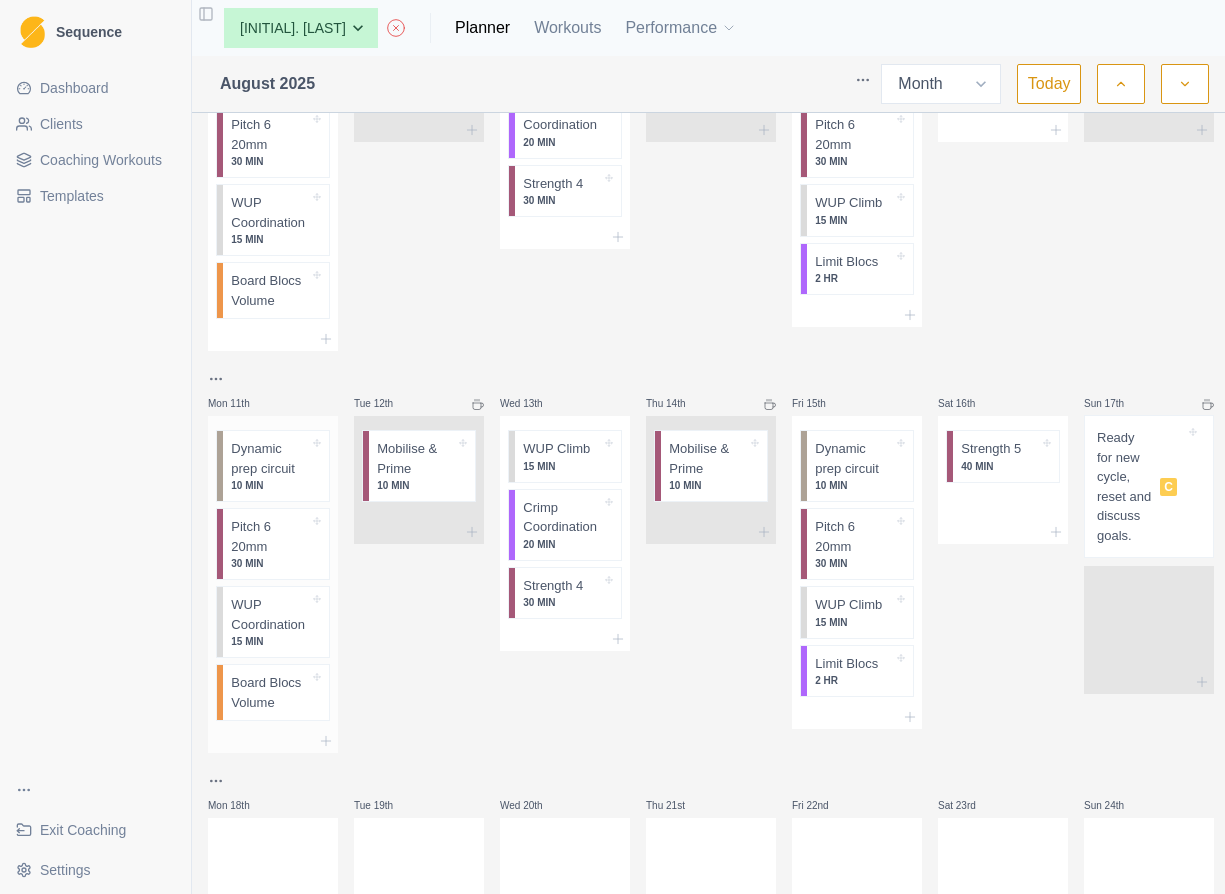 click on "WUP Coordination" at bounding box center (270, 614) 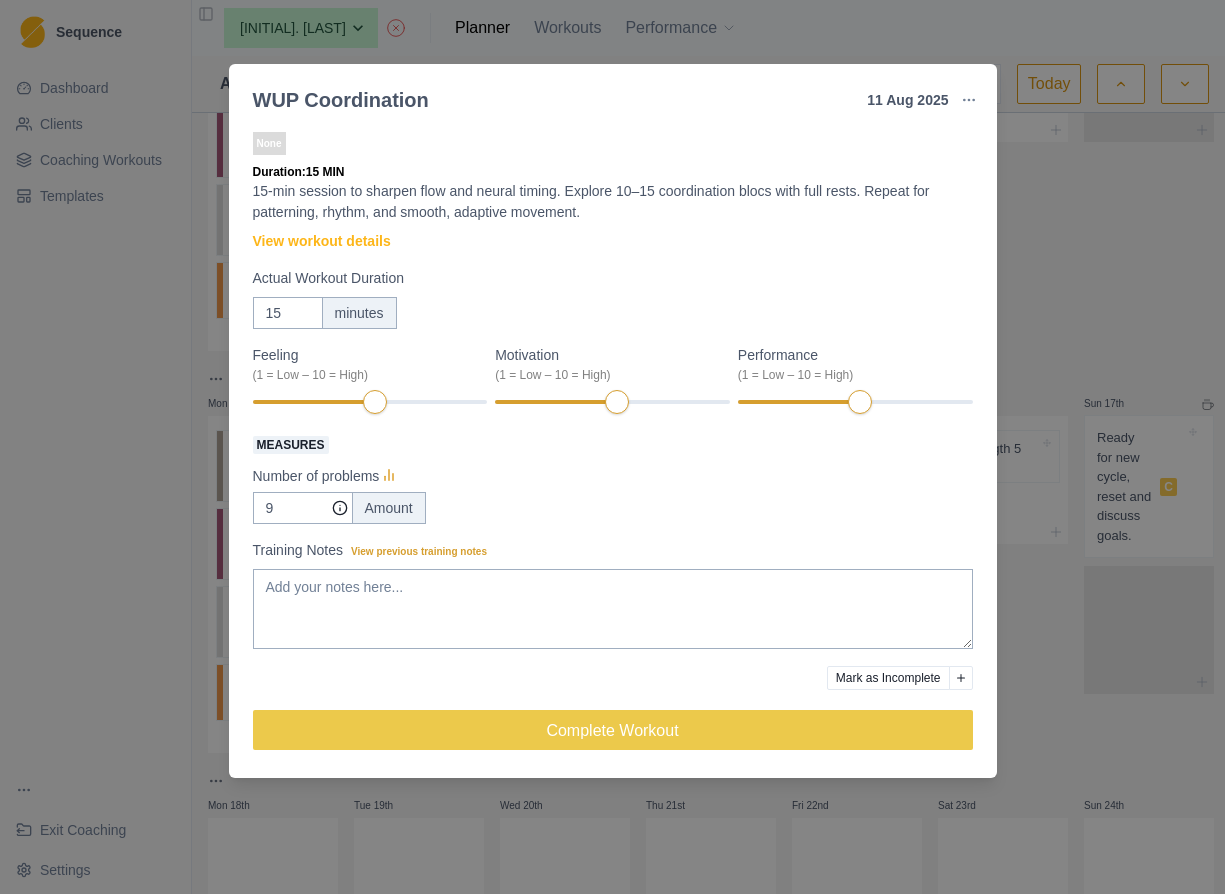 click on "Tindeq HC/FC 15mm
15-min session to sharpen flow and neural timing. Explore 10–15 coordination blocs with full rests. Repeat for patterning, rhythm, and smooth, adaptive movement. View workout details Actual Workout Duration 15 minutes Feeling (1 = Low – 10 = High) Motivation (1 = Low – 10 = High) Performance (1 = Low – 10 = High) Measures Number of problems 9 Amount Training Notes View previous training notes Mark as Incomplete Complete Workout" at bounding box center (612, 447) 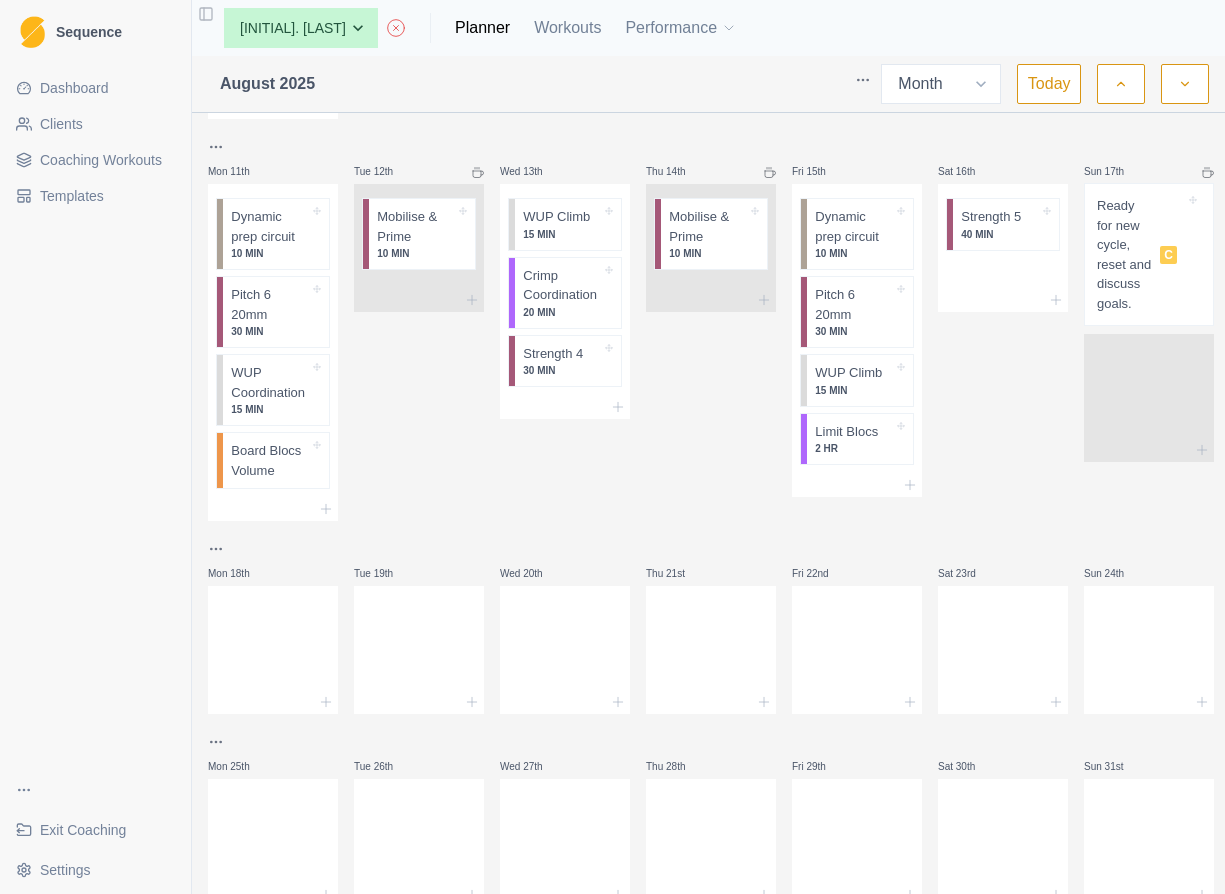 scroll, scrollTop: 960, scrollLeft: 0, axis: vertical 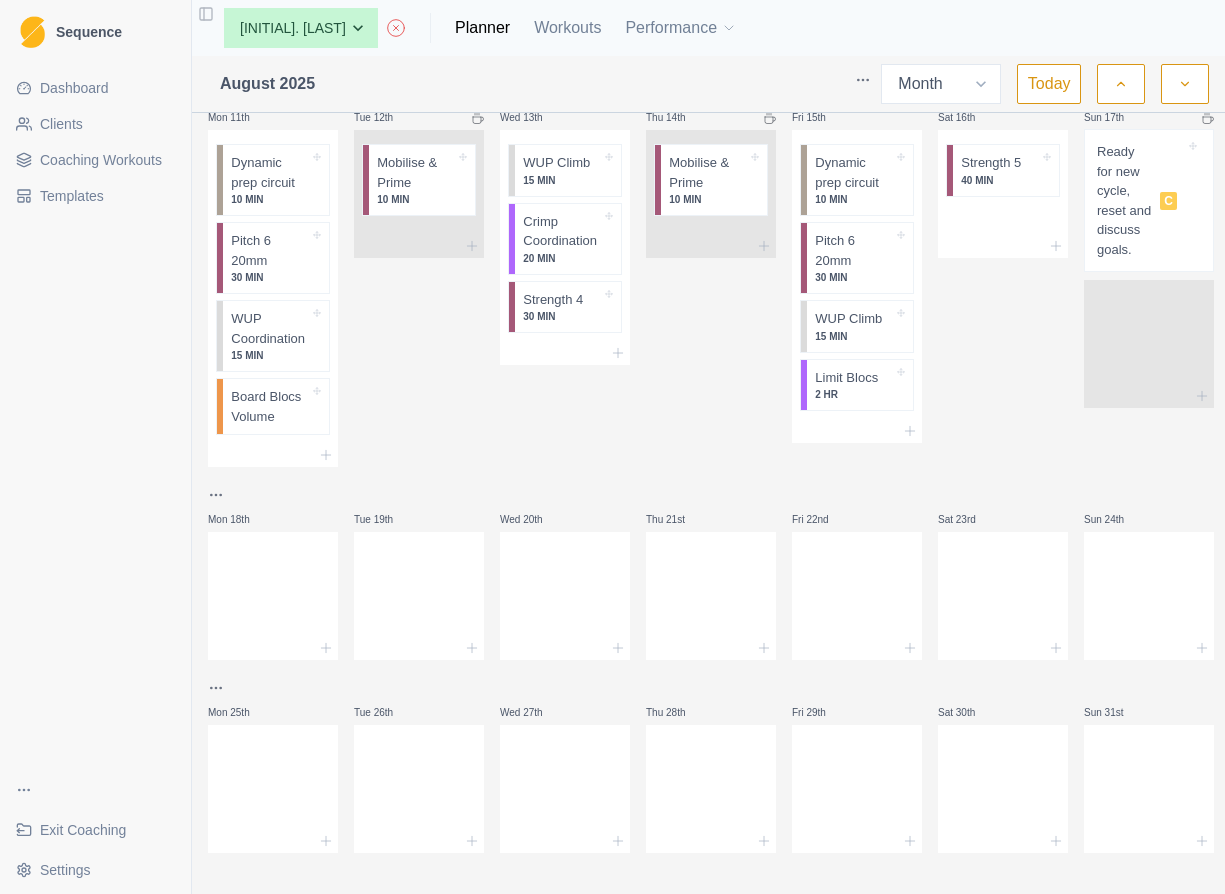 click on "Coaching Workouts" at bounding box center (101, 160) 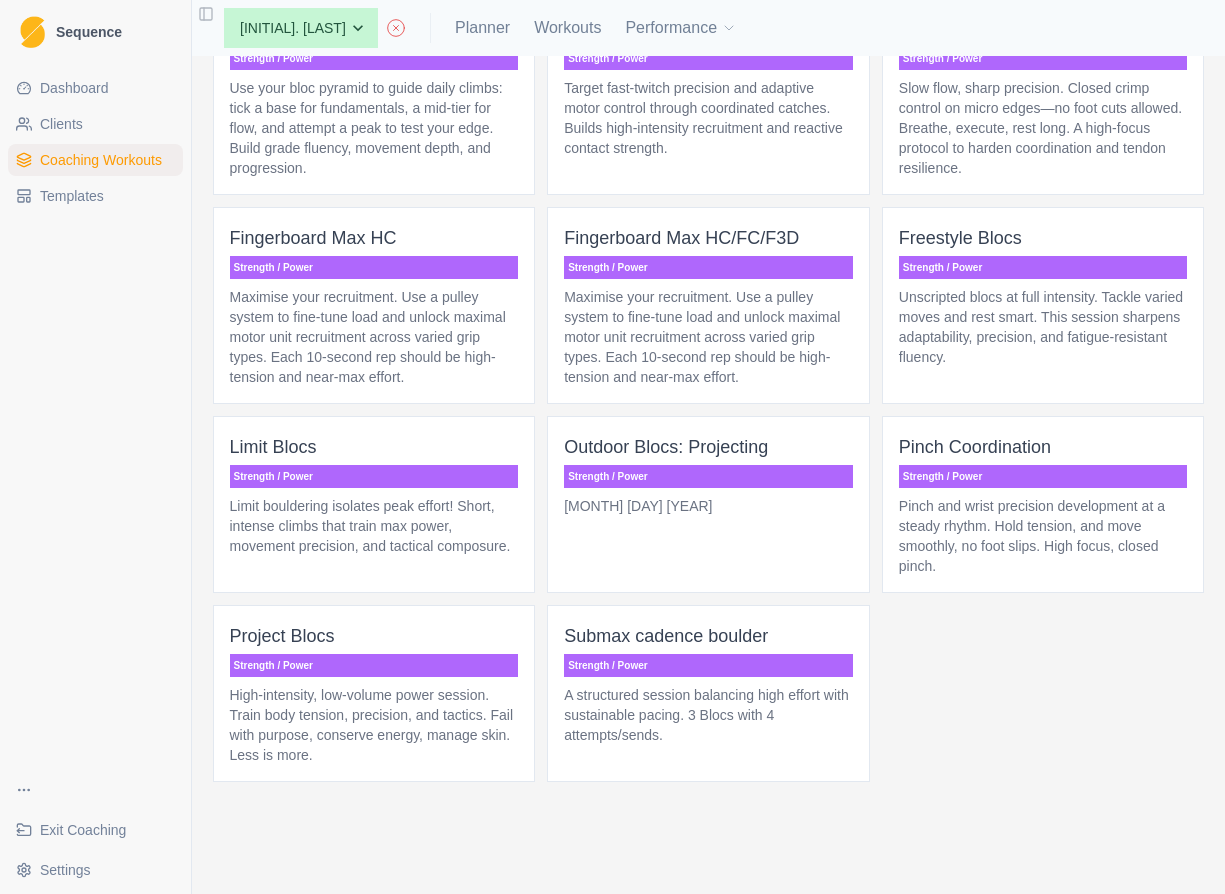 scroll, scrollTop: 5783, scrollLeft: 0, axis: vertical 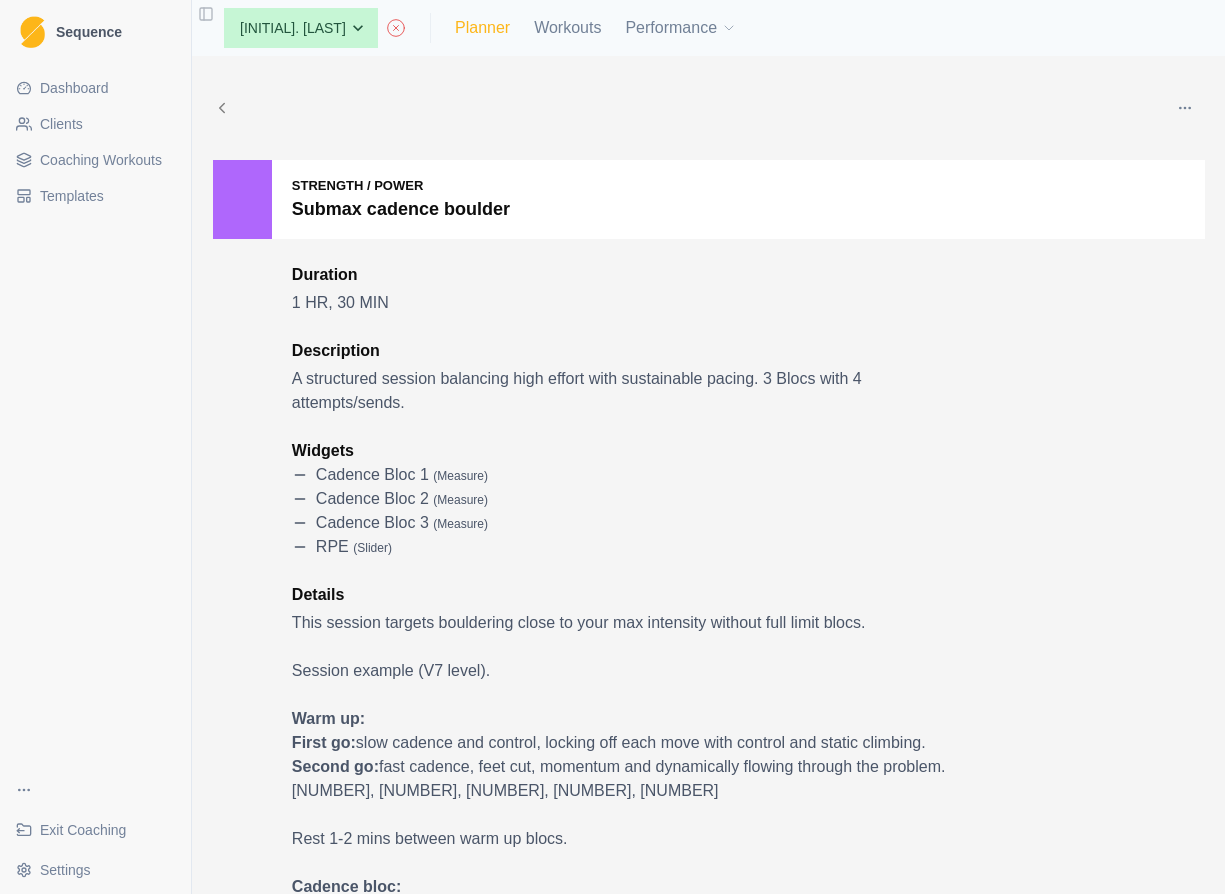 click on "Planner" at bounding box center [482, 28] 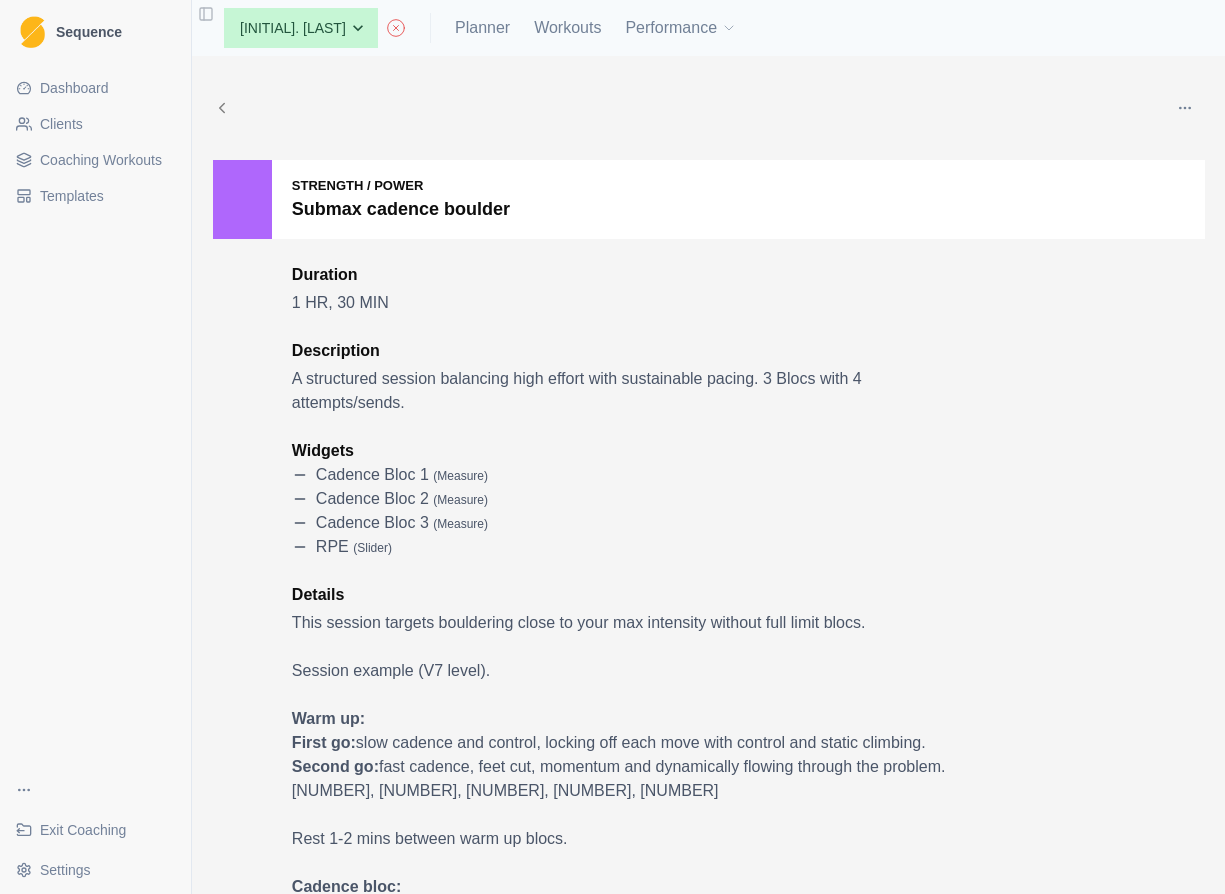 select on "month" 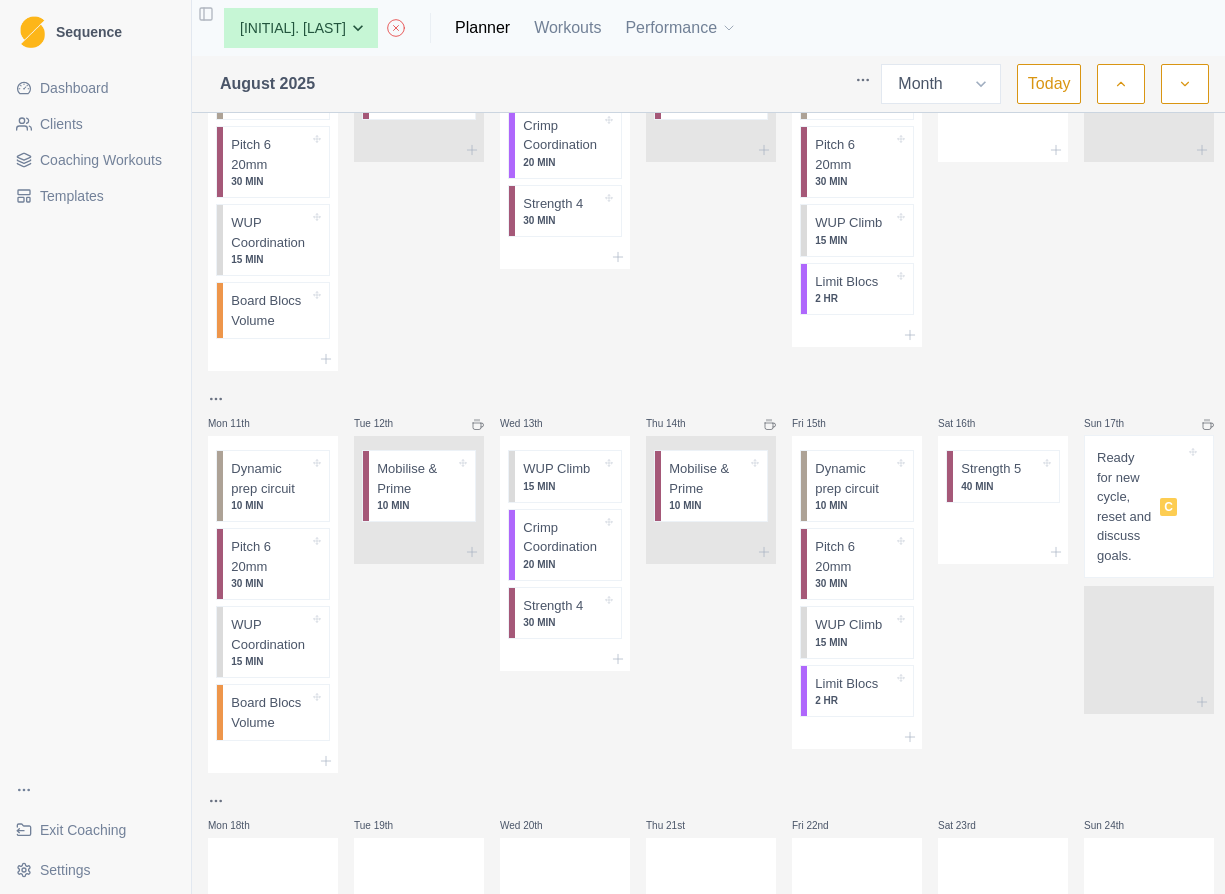 scroll, scrollTop: 971, scrollLeft: 0, axis: vertical 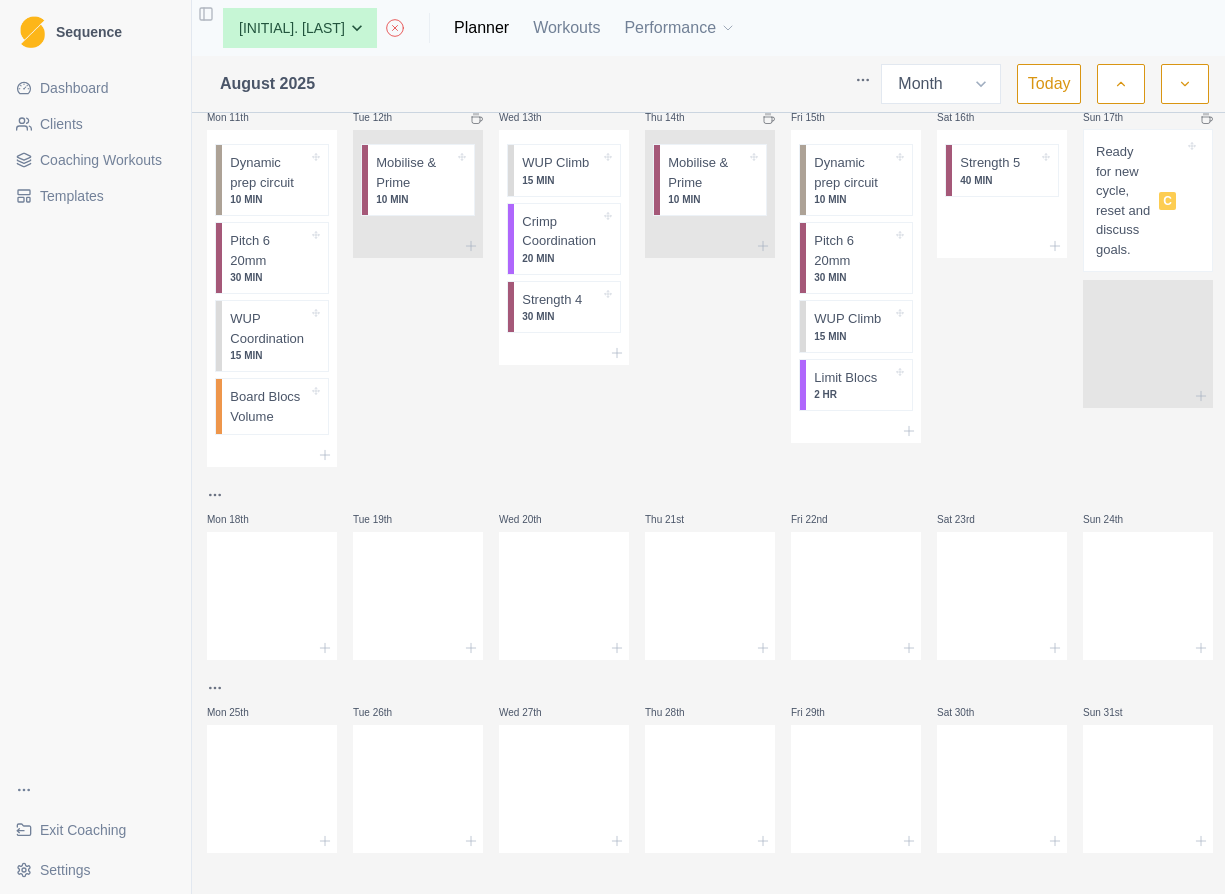 click 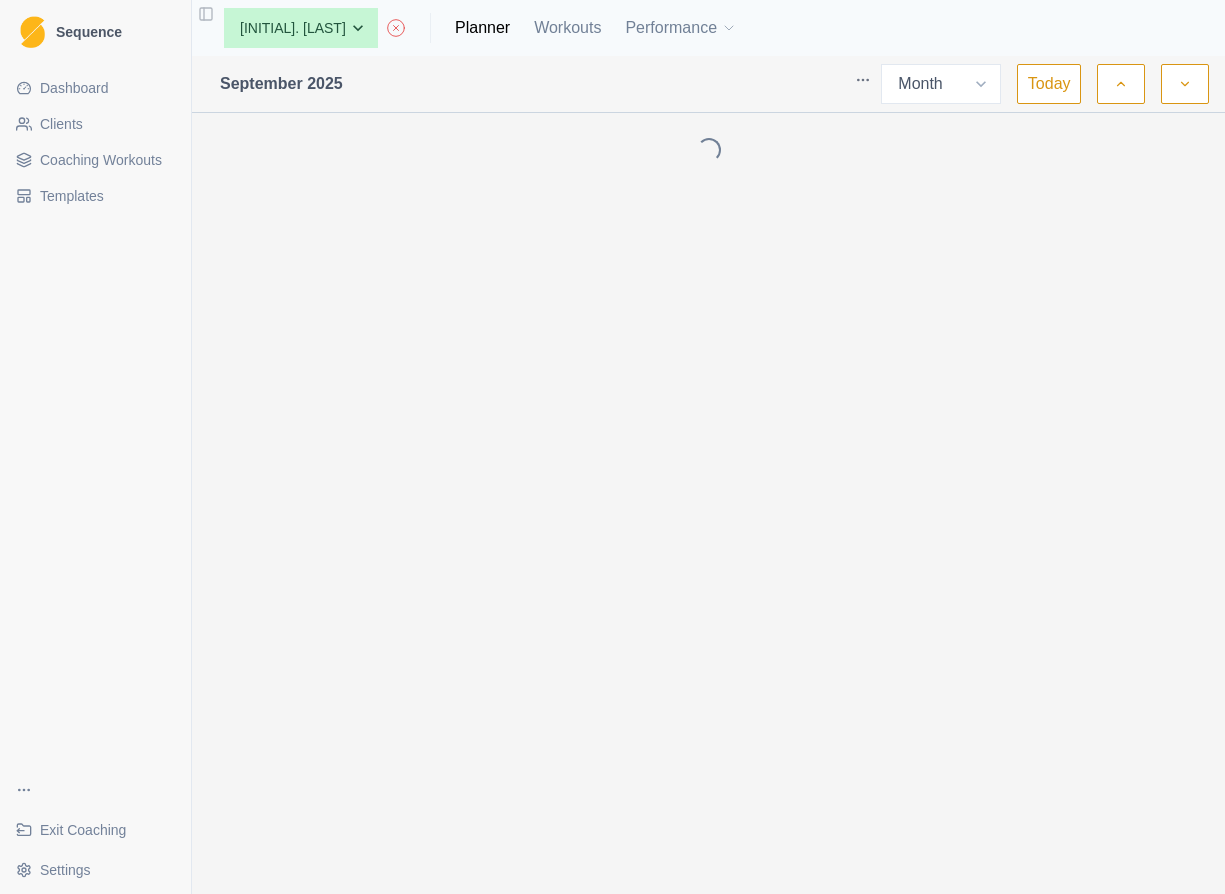scroll, scrollTop: 0, scrollLeft: 0, axis: both 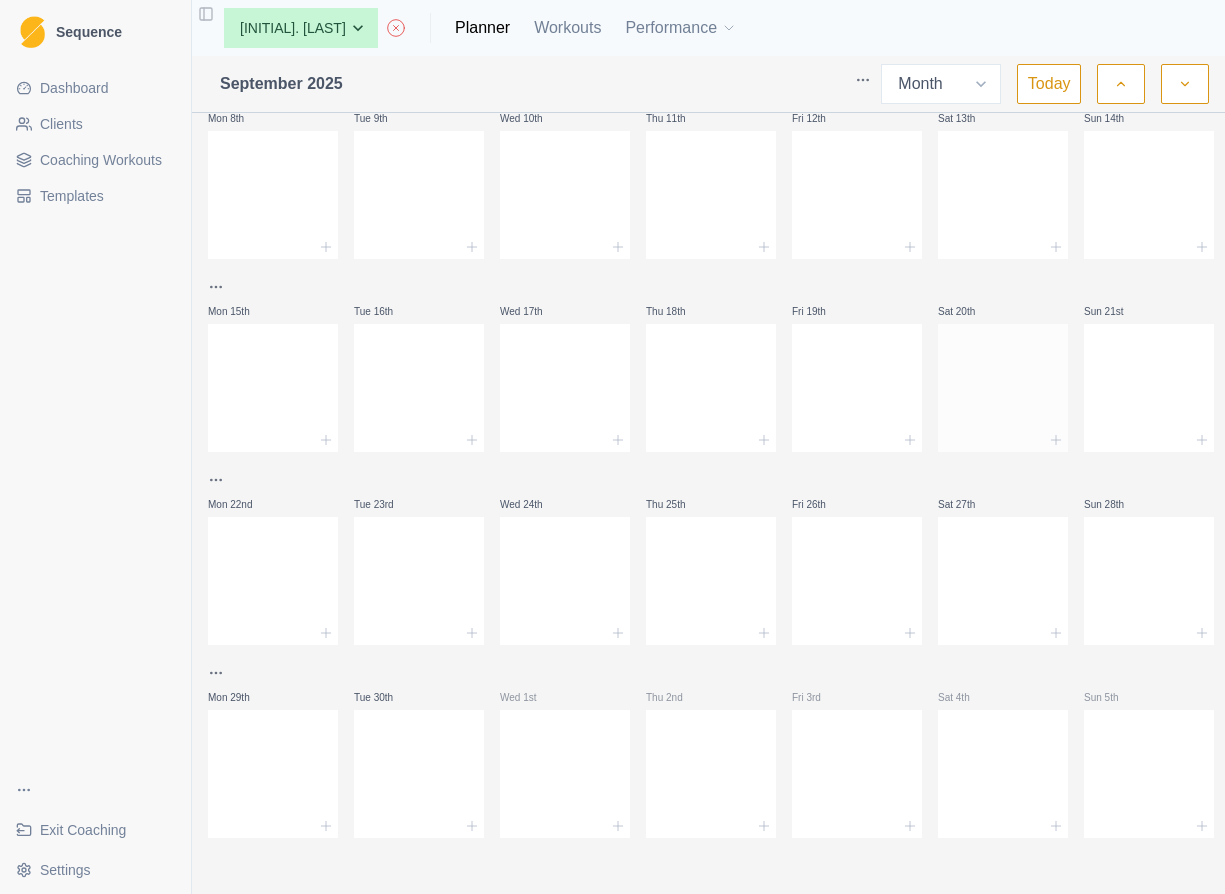 click at bounding box center (1003, 384) 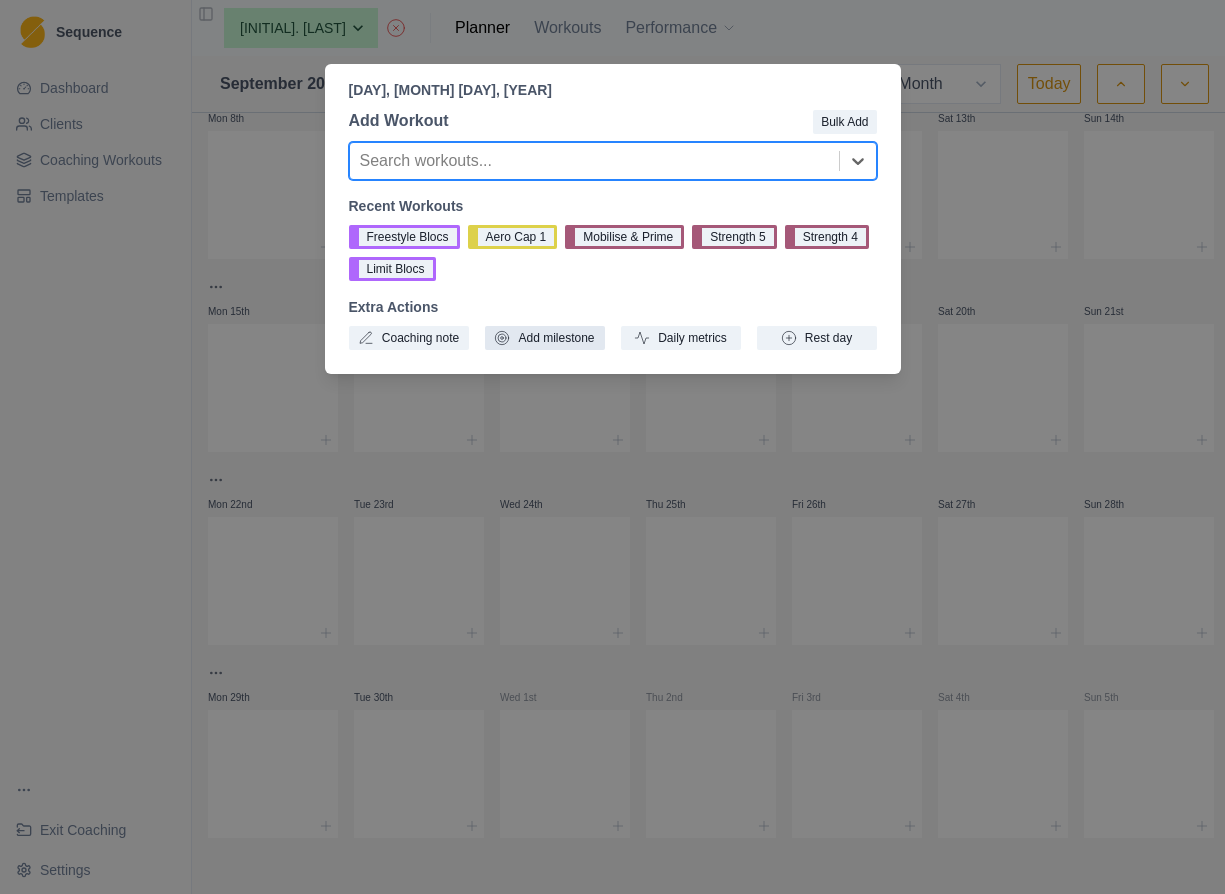 click on "Add milestone" at bounding box center [545, 338] 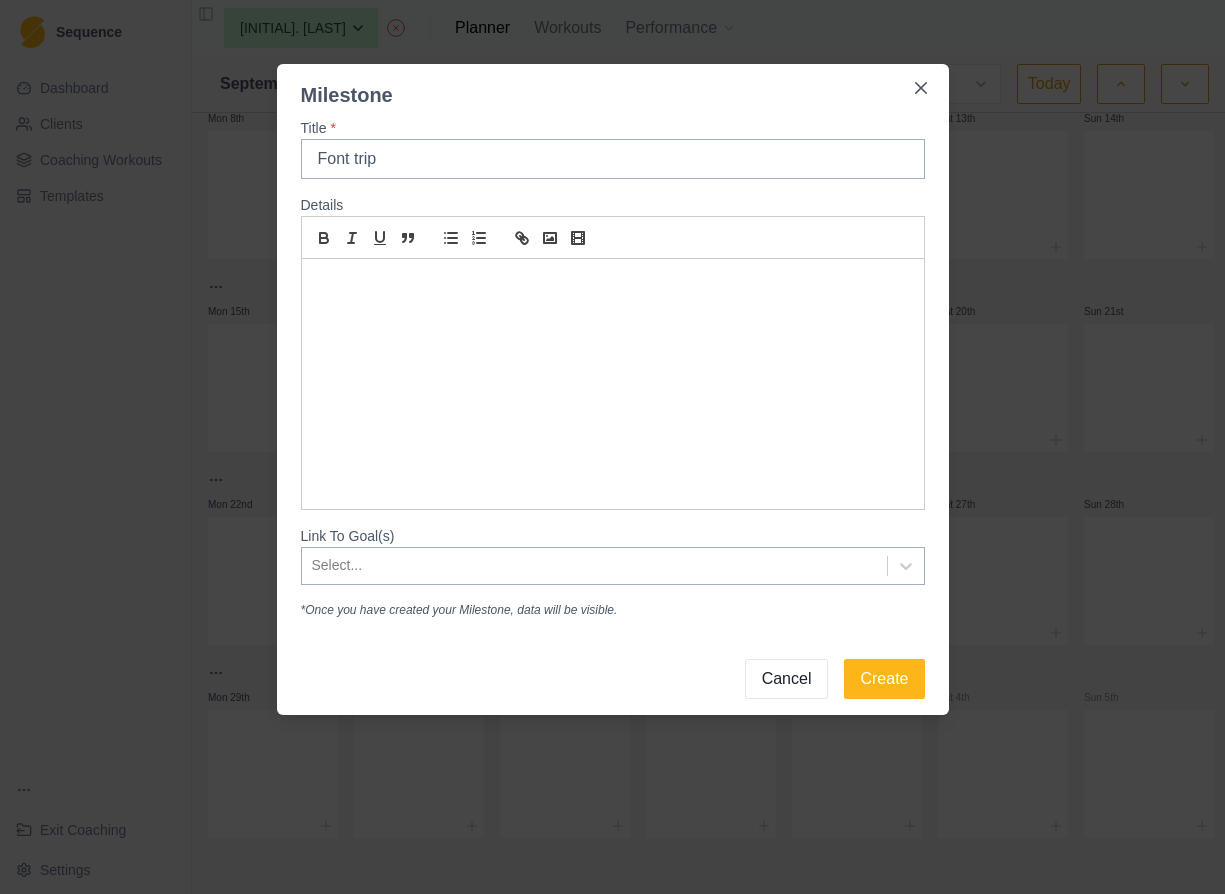 type on "Font trip" 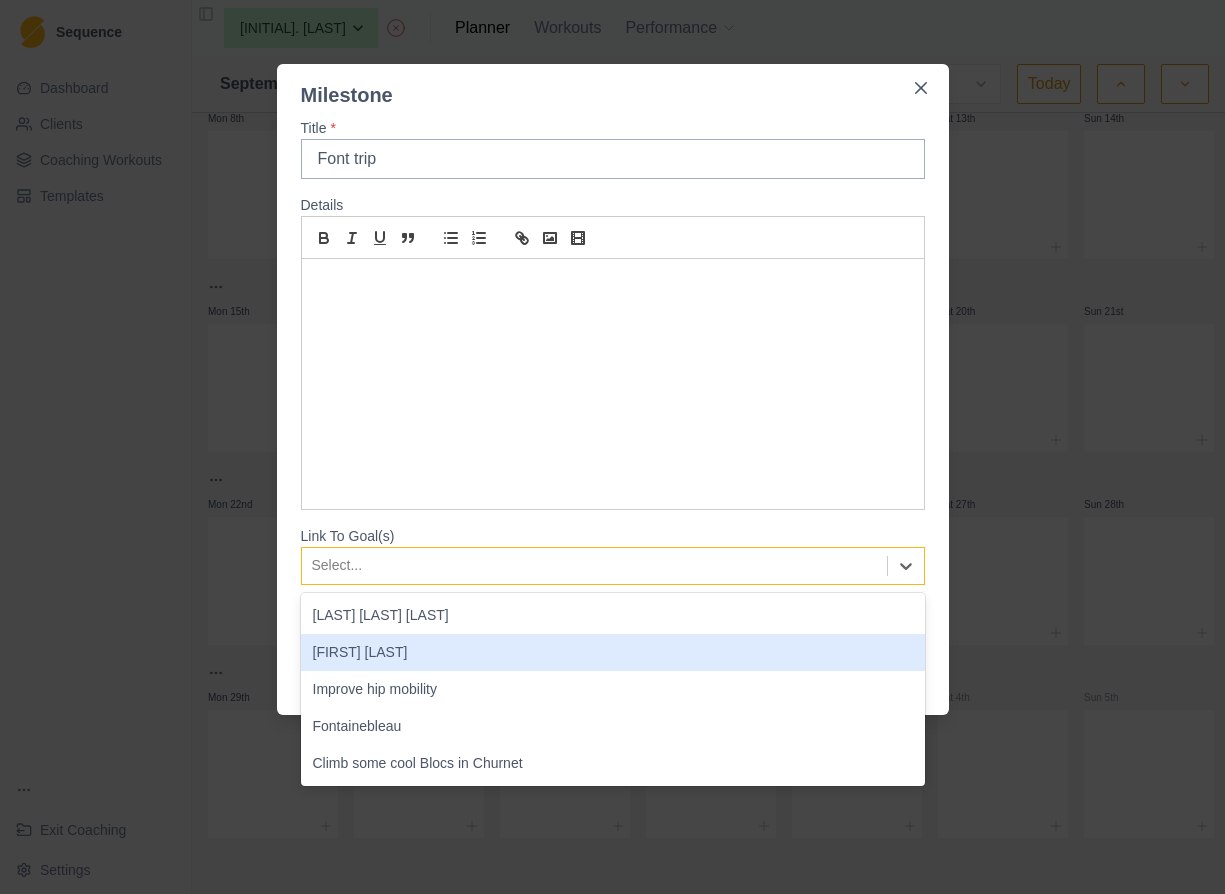 click on "[FIRST] [LAST]" at bounding box center [613, 652] 